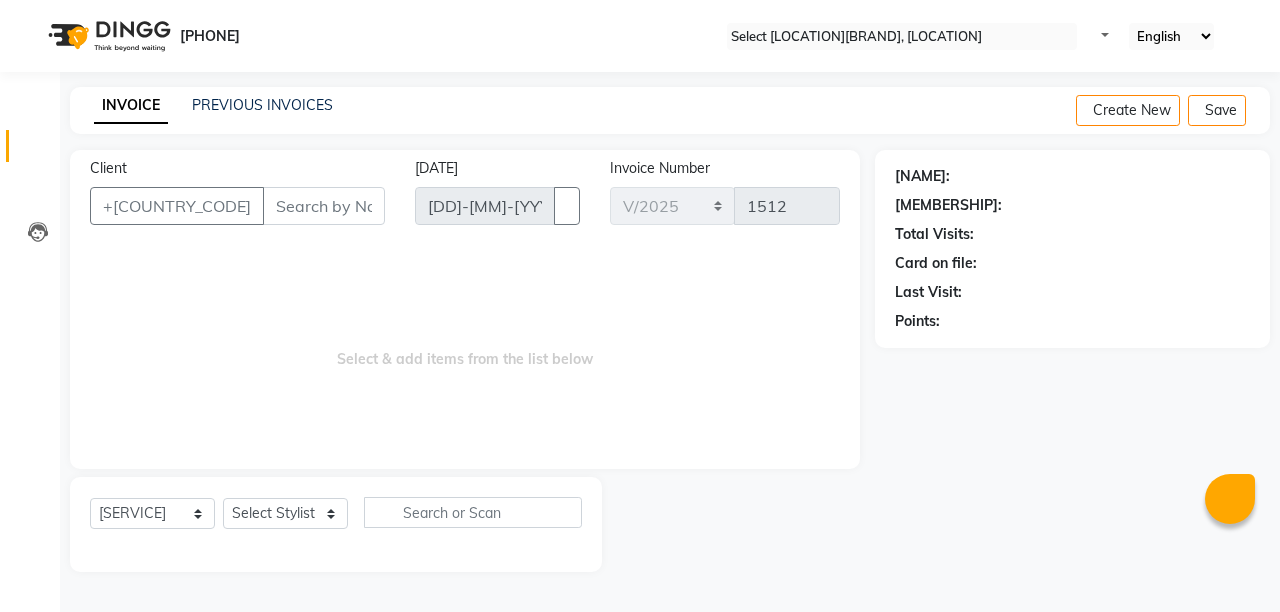 scroll, scrollTop: 0, scrollLeft: 0, axis: both 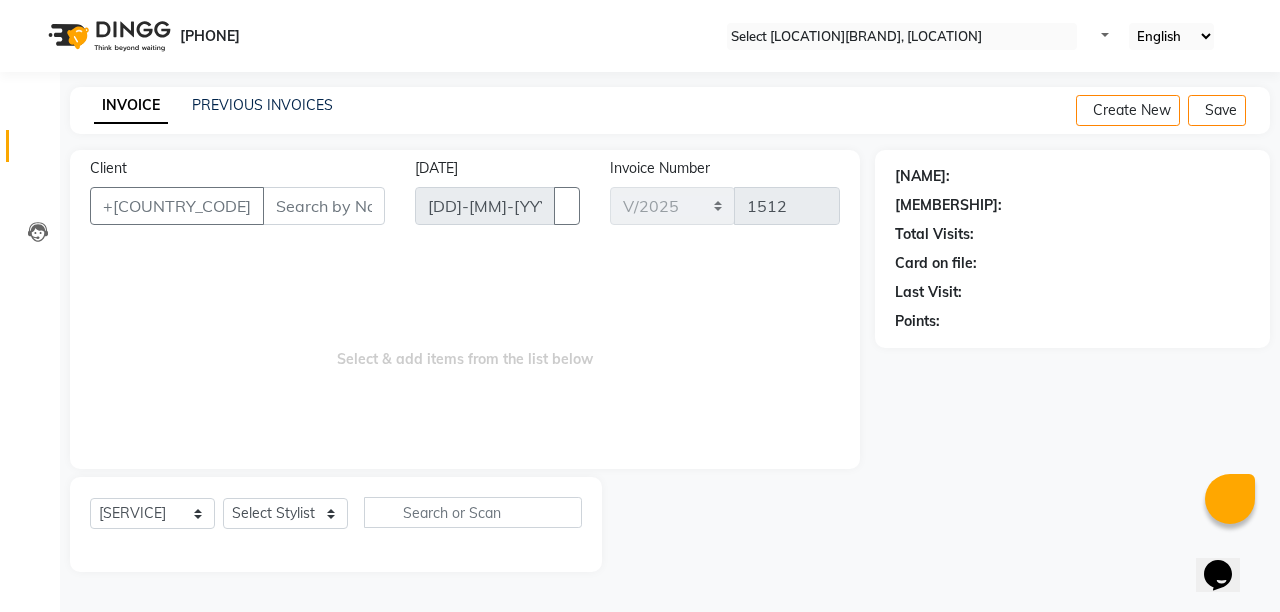 click on "Client" at bounding box center (324, 206) 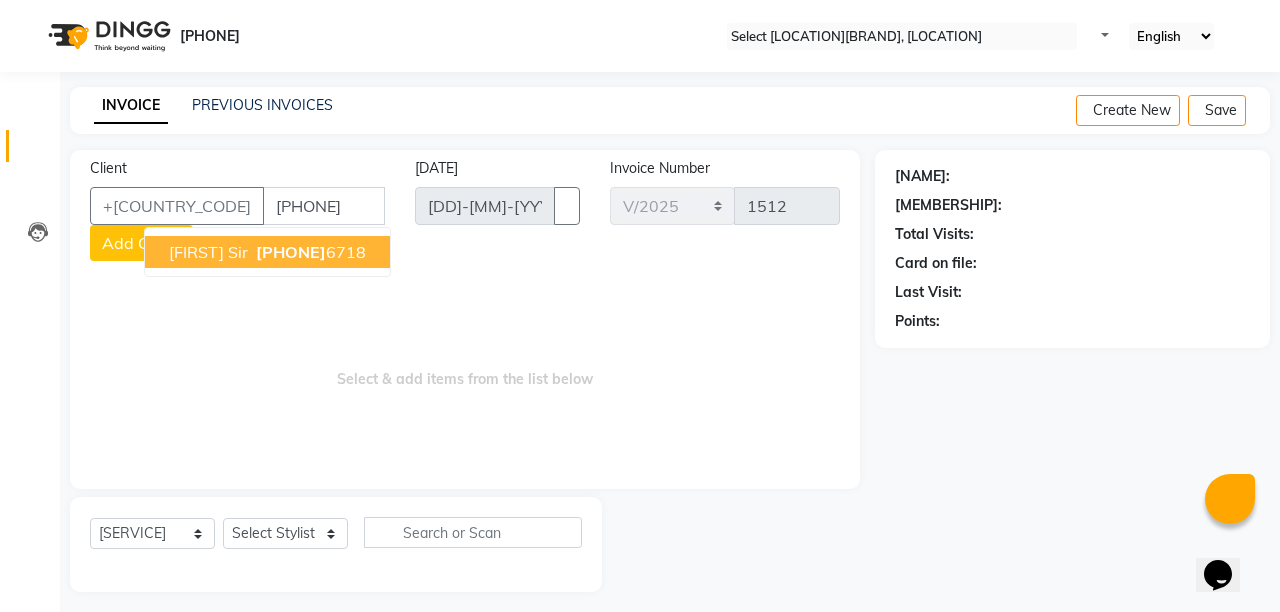 click on "[FIRST] sir" at bounding box center (208, 252) 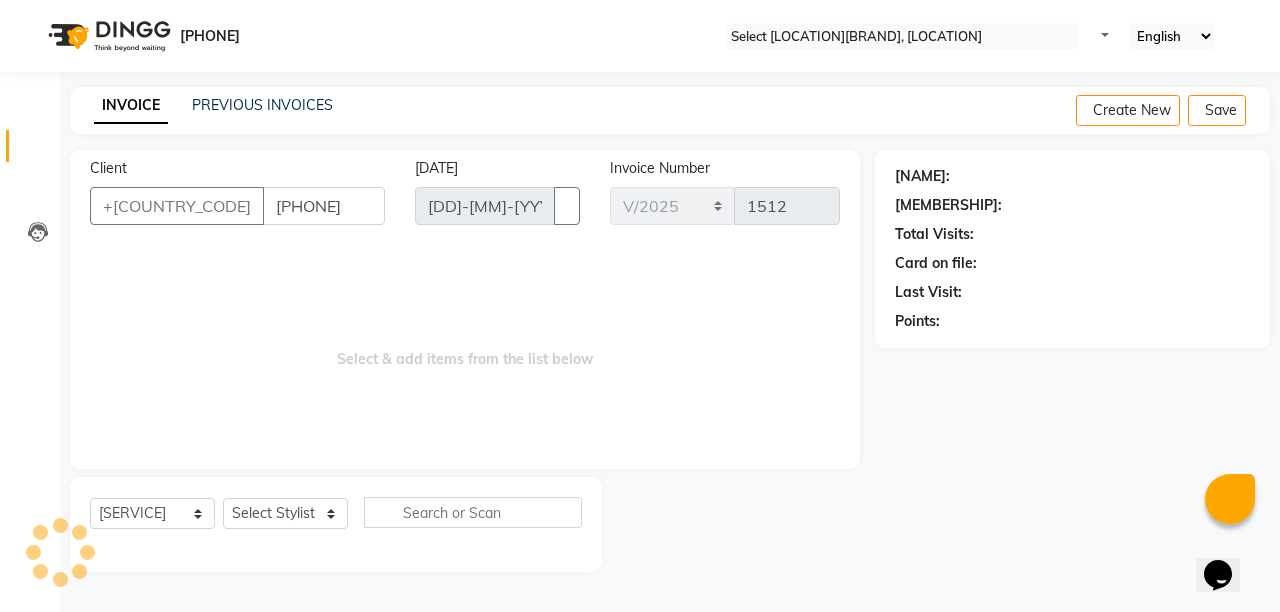 type on "[PHONE]" 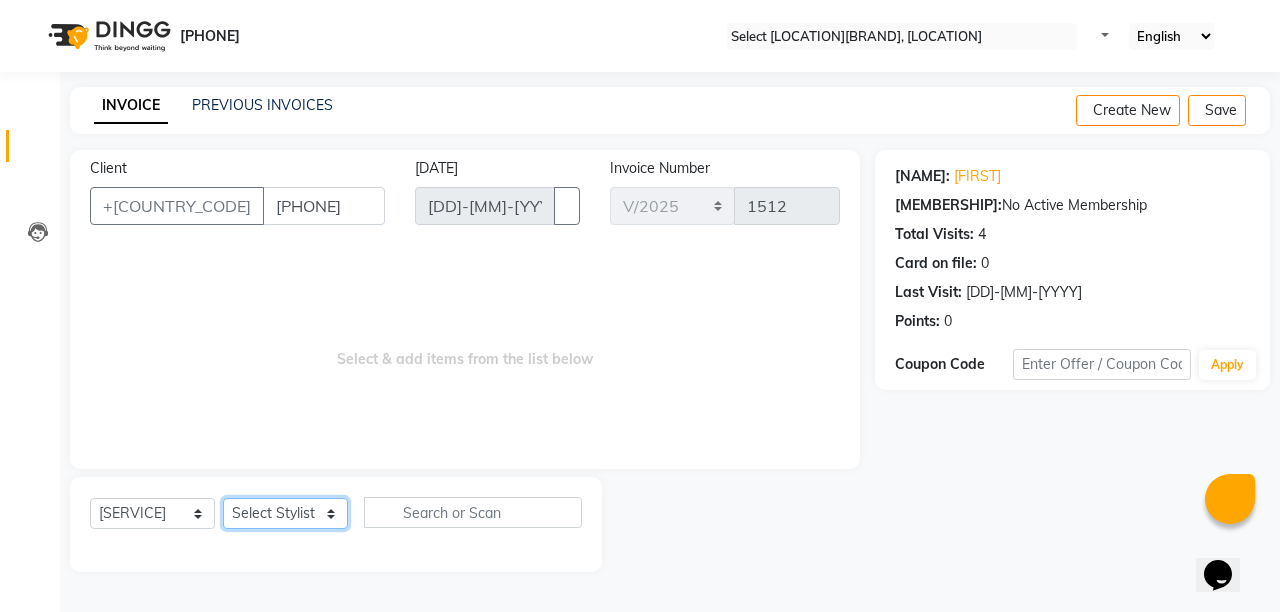click on "Select [STAFF] [FIRST] [FIRST] [FIRST] [FIRST] [FIRST]" at bounding box center [285, 513] 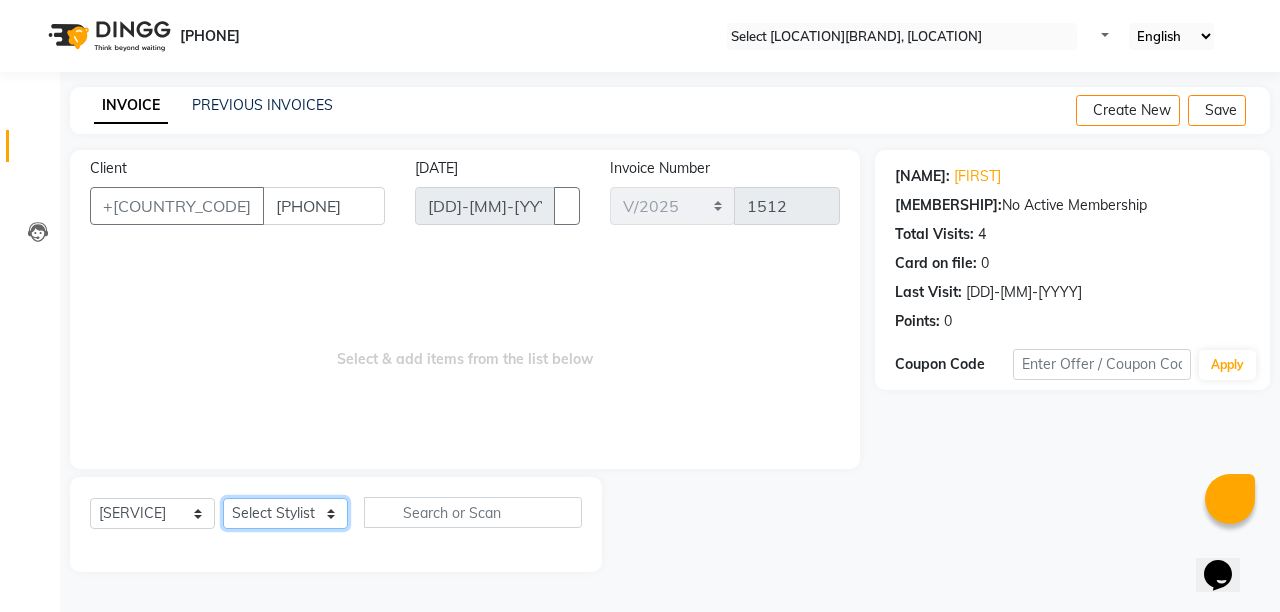 click on "Select [STAFF] [FIRST] [FIRST] [FIRST] [FIRST] [FIRST]" at bounding box center (285, 513) 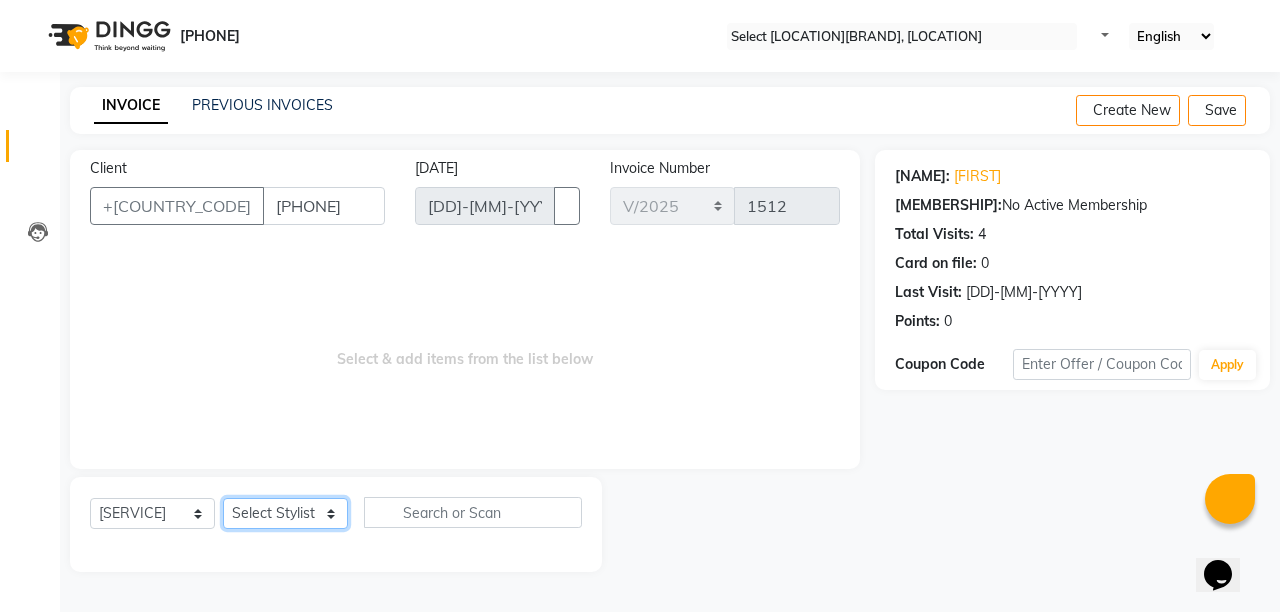 select on "41600" 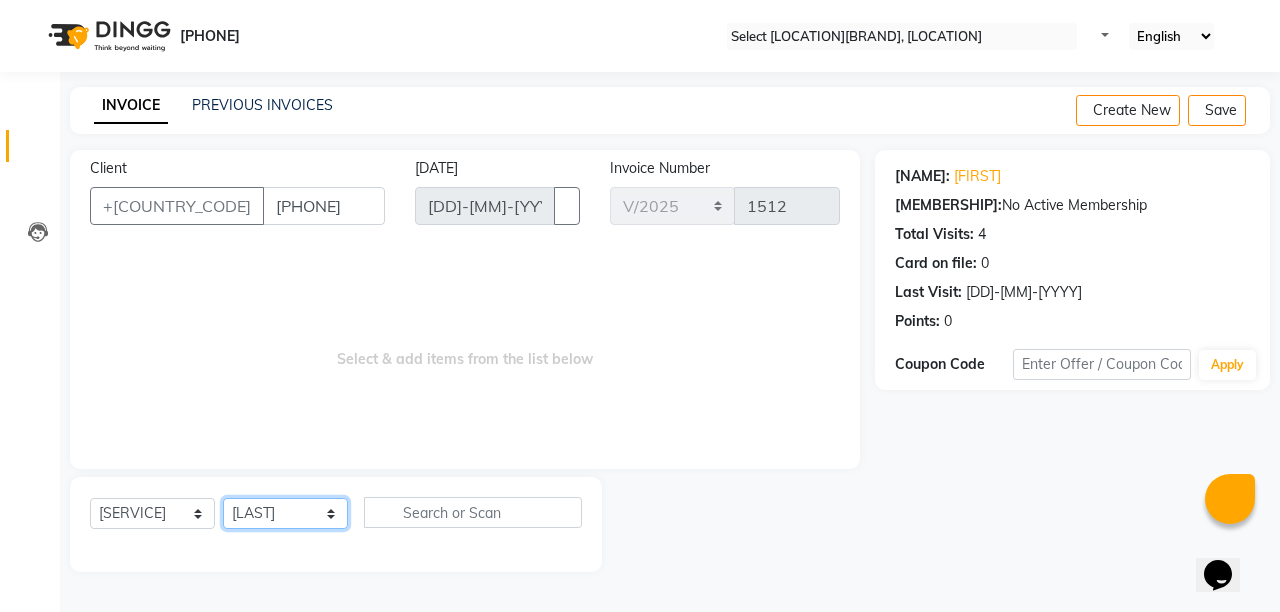 click on "Select [STAFF] [FIRST] [FIRST] [FIRST] [FIRST] [FIRST]" at bounding box center [285, 513] 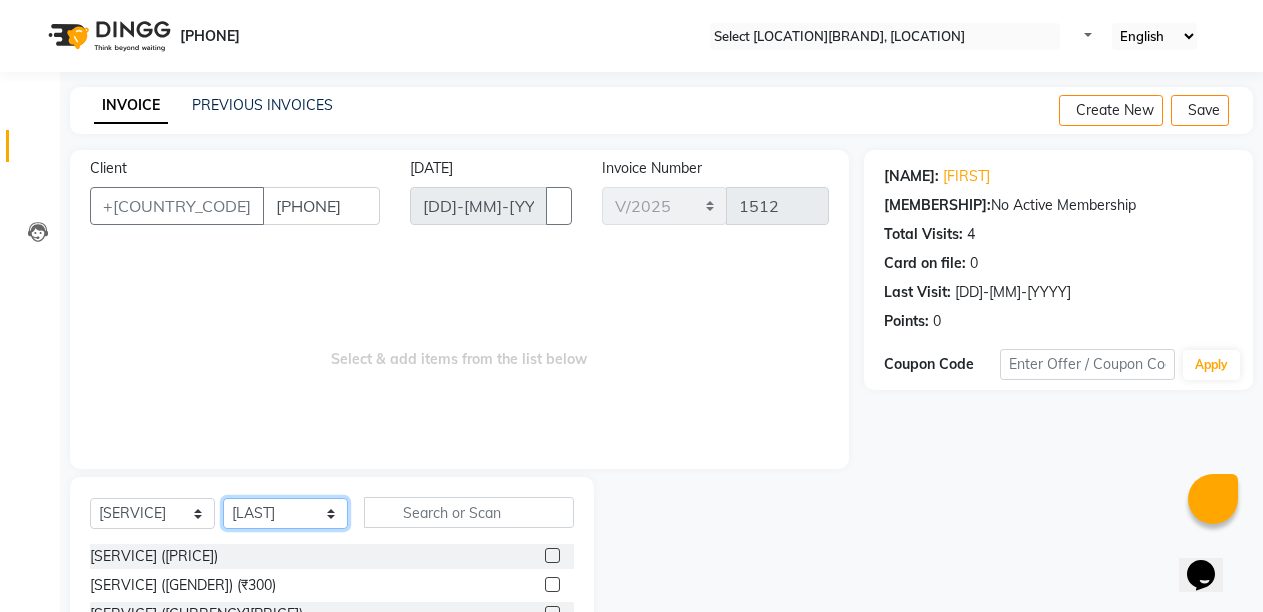scroll, scrollTop: 189, scrollLeft: 0, axis: vertical 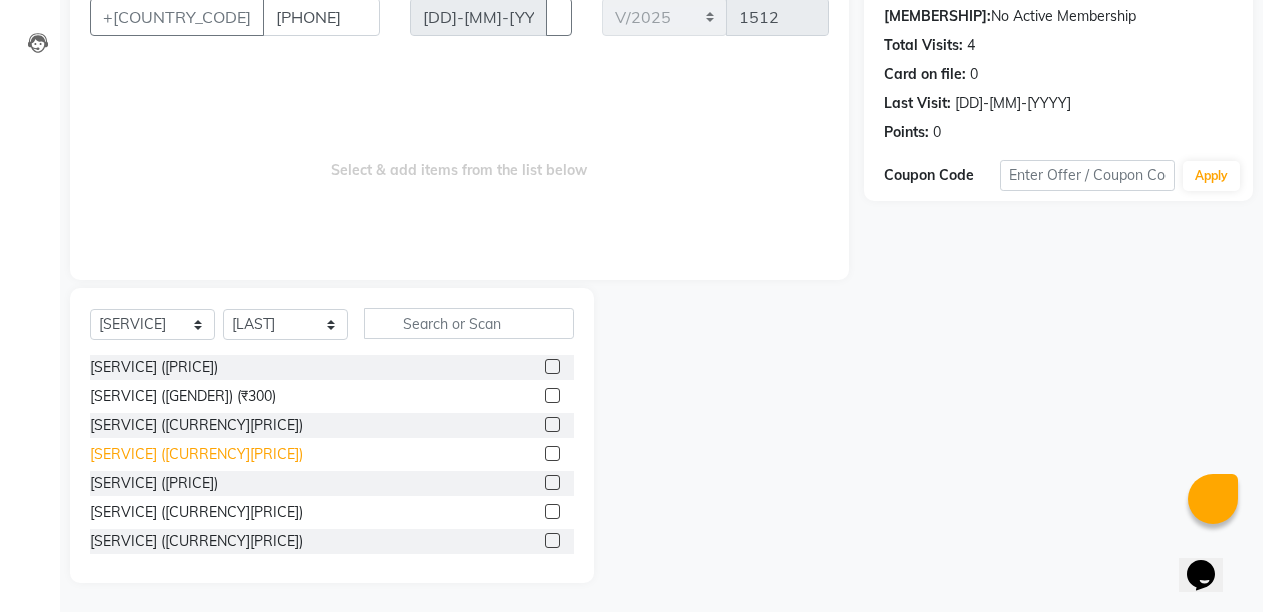 click on "[SERVICE] ([CURRENCY][PRICE])" at bounding box center (154, 367) 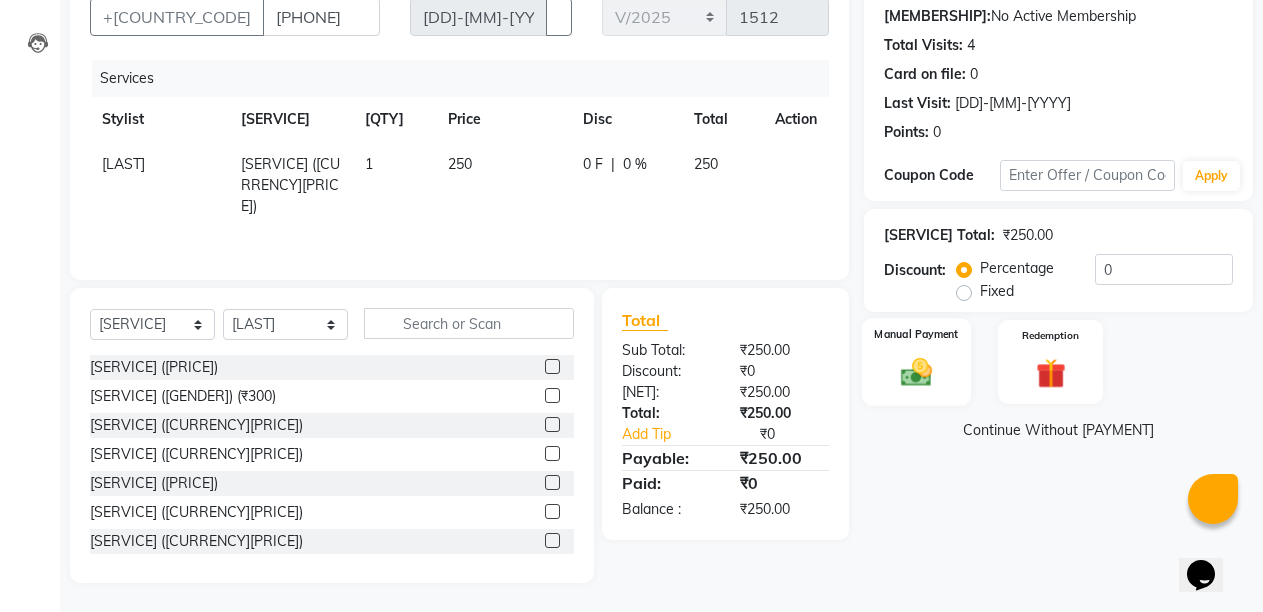 click at bounding box center [916, 372] 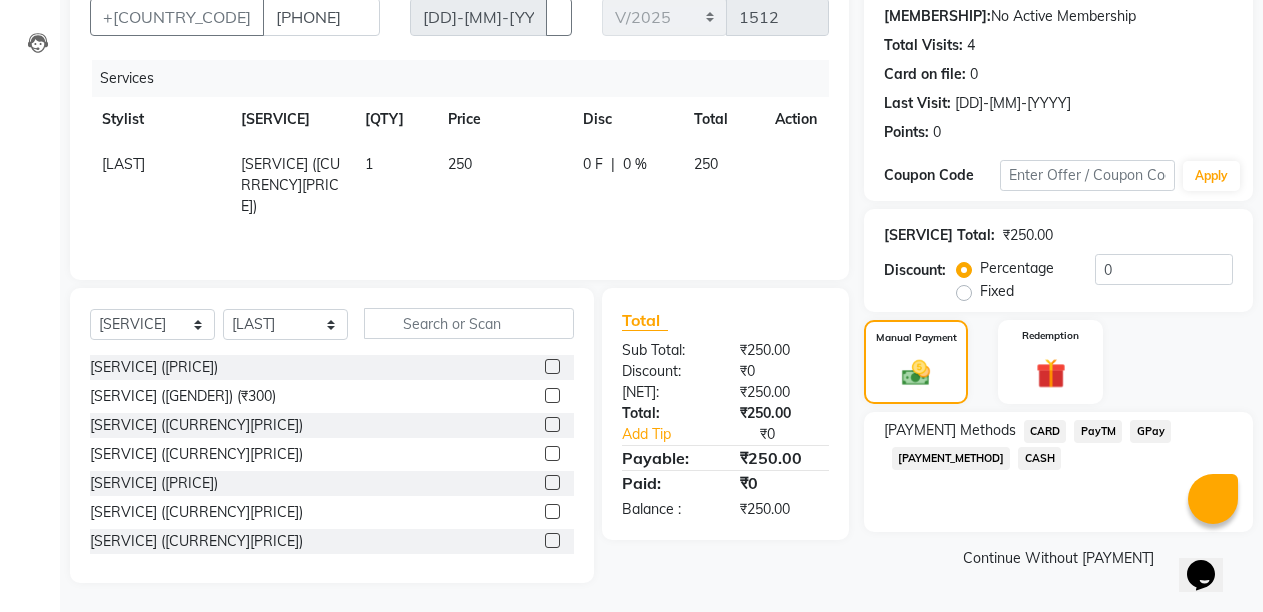 scroll, scrollTop: 212, scrollLeft: 0, axis: vertical 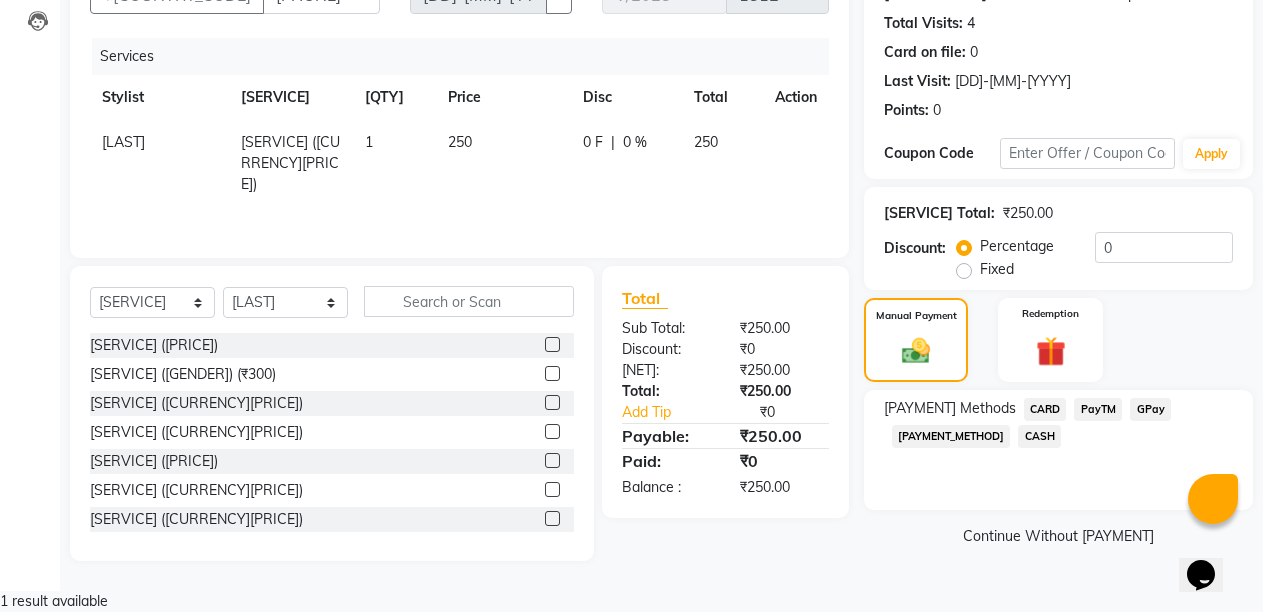 click on "PayTM" at bounding box center [1045, 409] 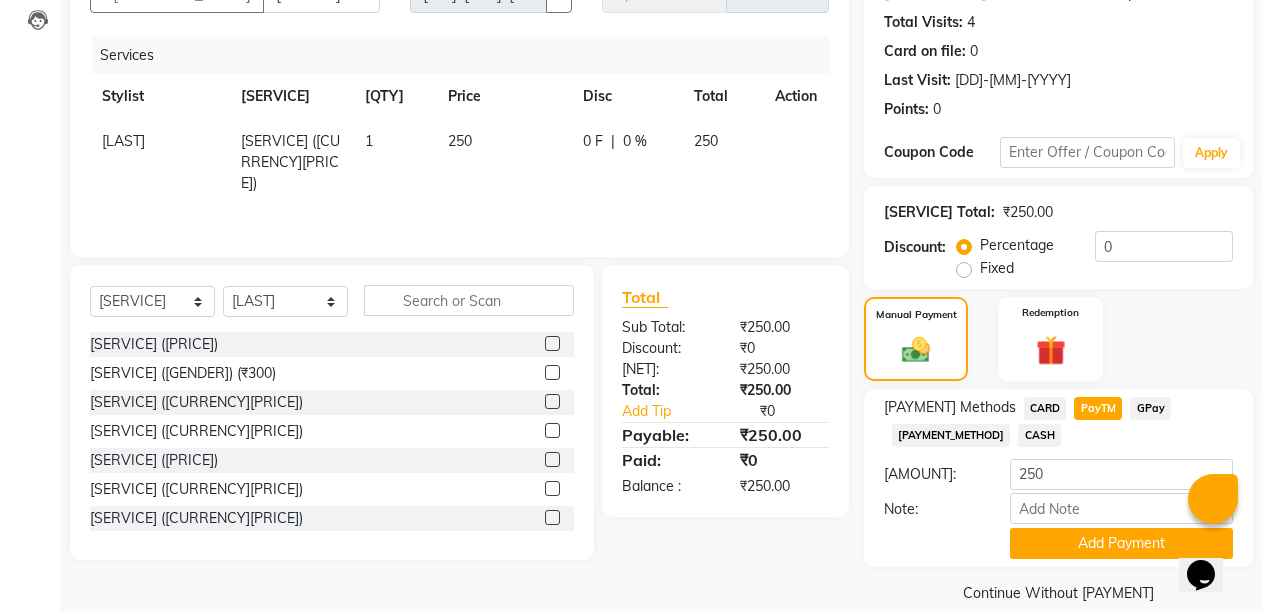 scroll, scrollTop: 243, scrollLeft: 0, axis: vertical 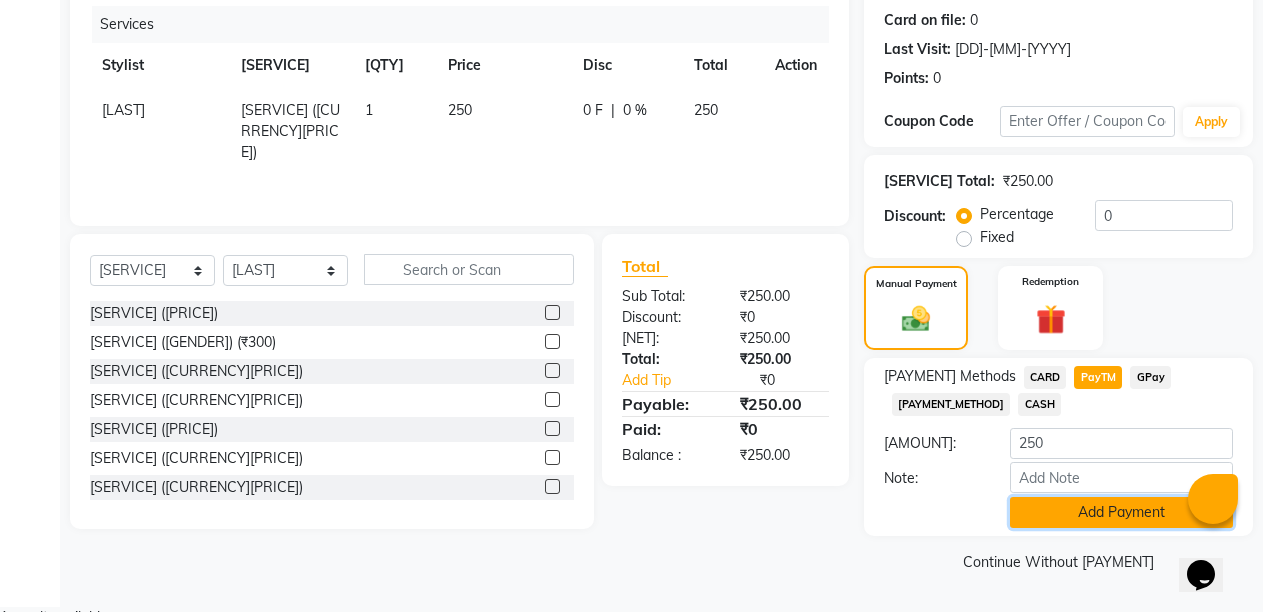 click on "Add Payment" at bounding box center [1121, 512] 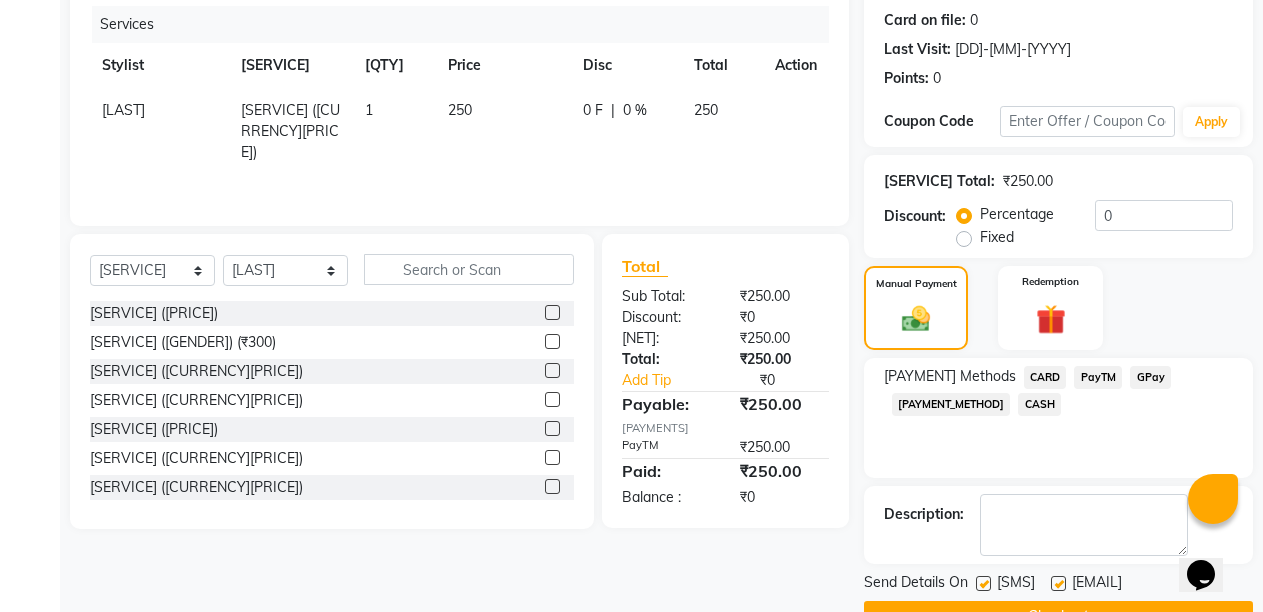 scroll, scrollTop: 300, scrollLeft: 0, axis: vertical 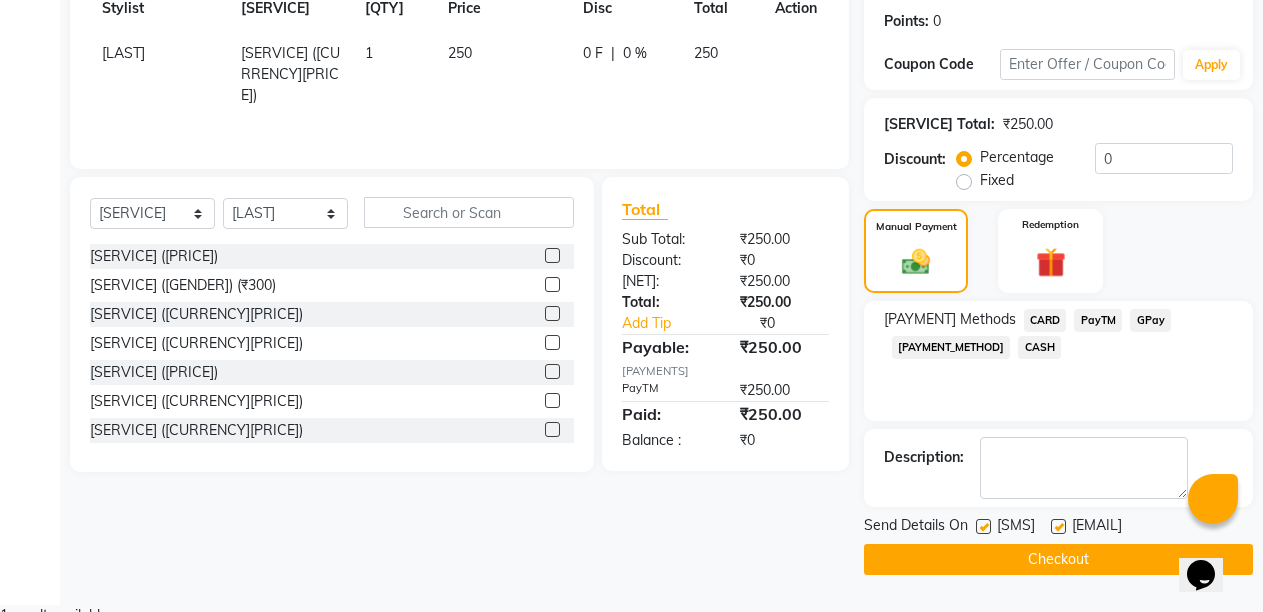 click at bounding box center [1058, 526] 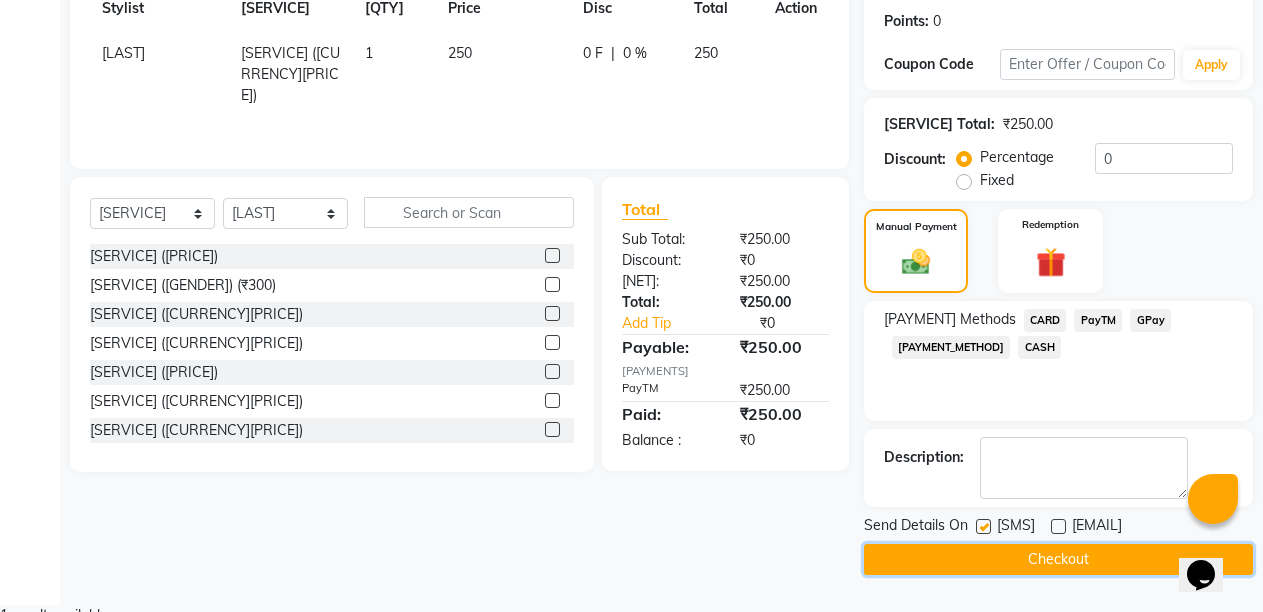 click on "Checkout" at bounding box center [1058, 559] 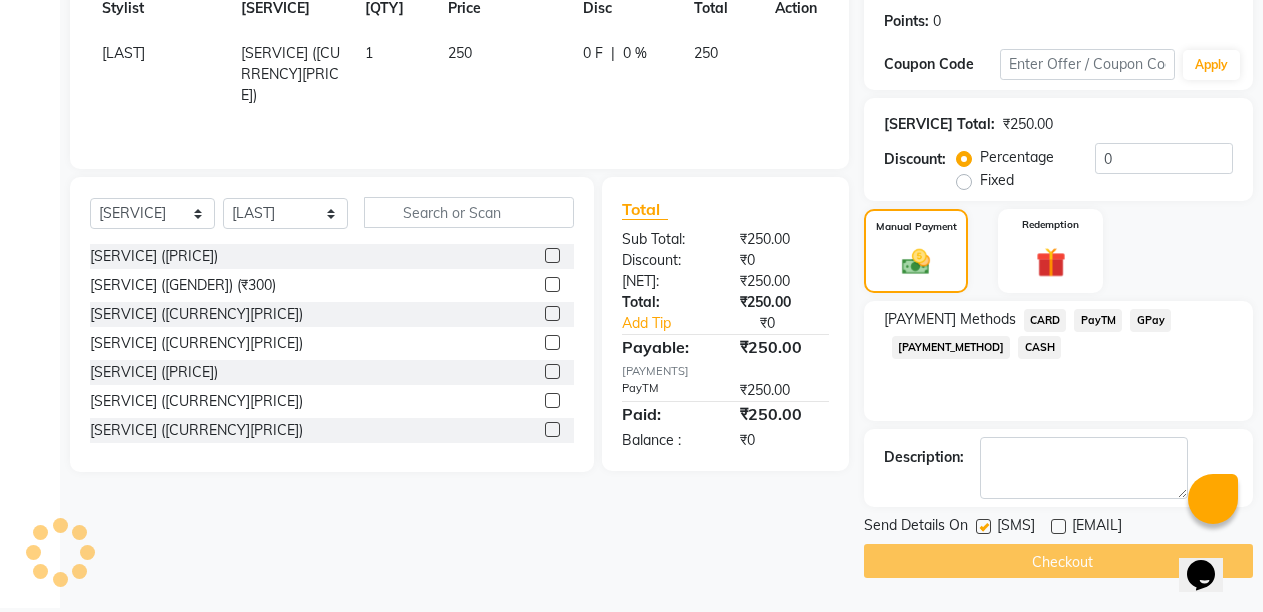 scroll, scrollTop: 0, scrollLeft: 0, axis: both 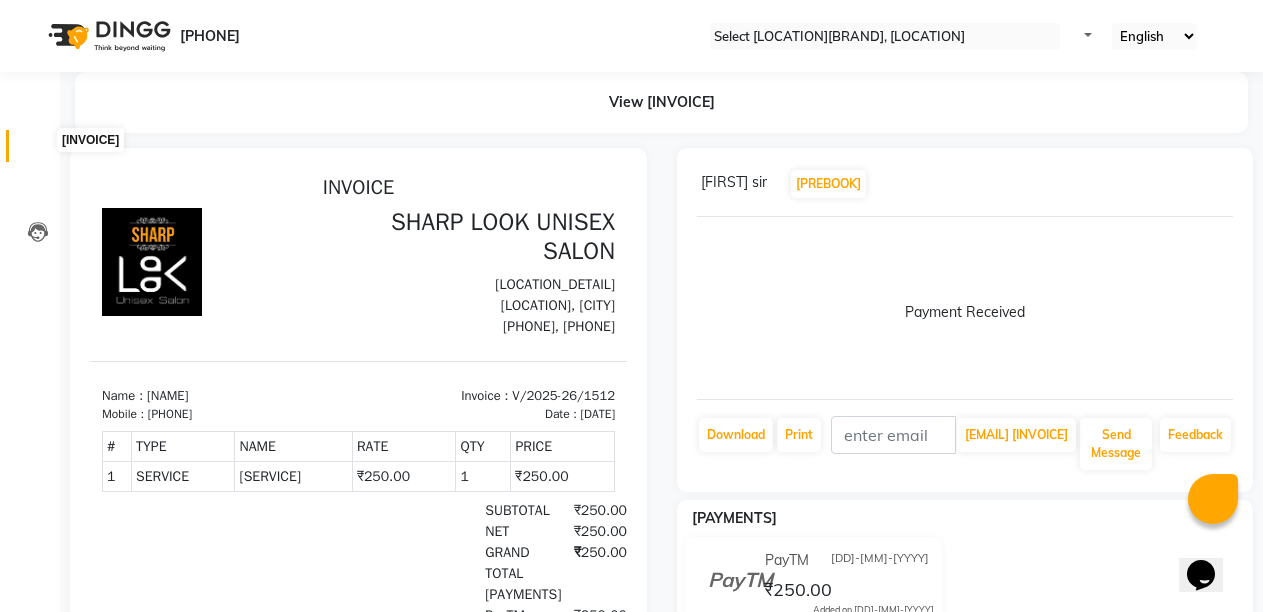 drag, startPoint x: 28, startPoint y: 142, endPoint x: 47, endPoint y: 140, distance: 19.104973 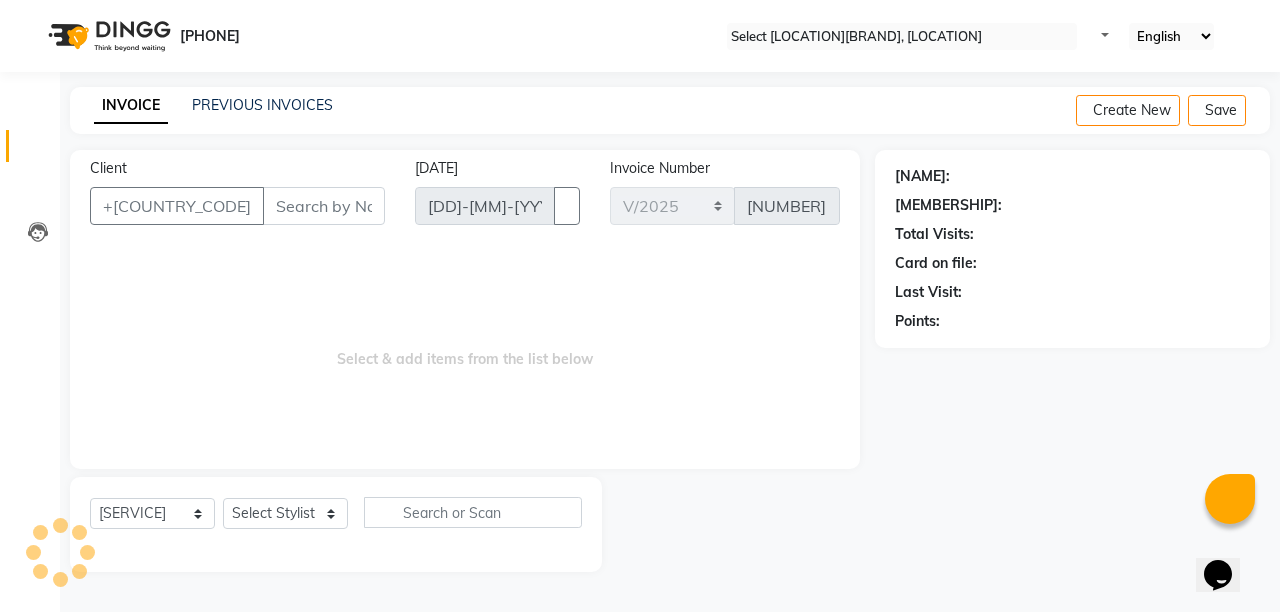 click on "Client" at bounding box center (324, 206) 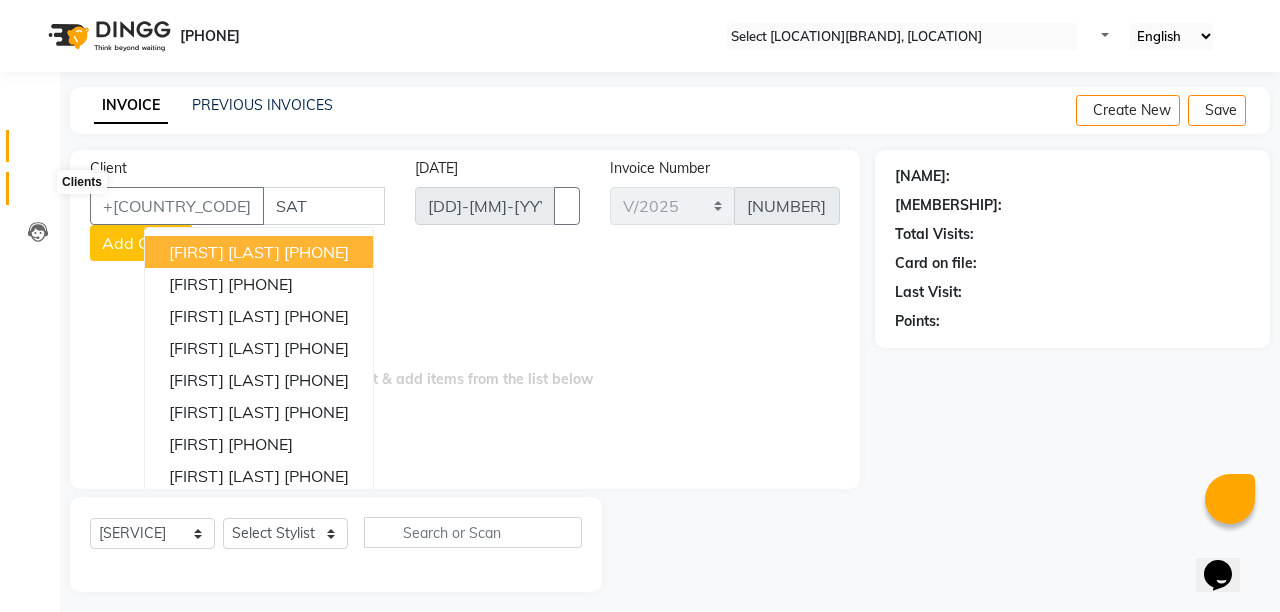 type on "SAT" 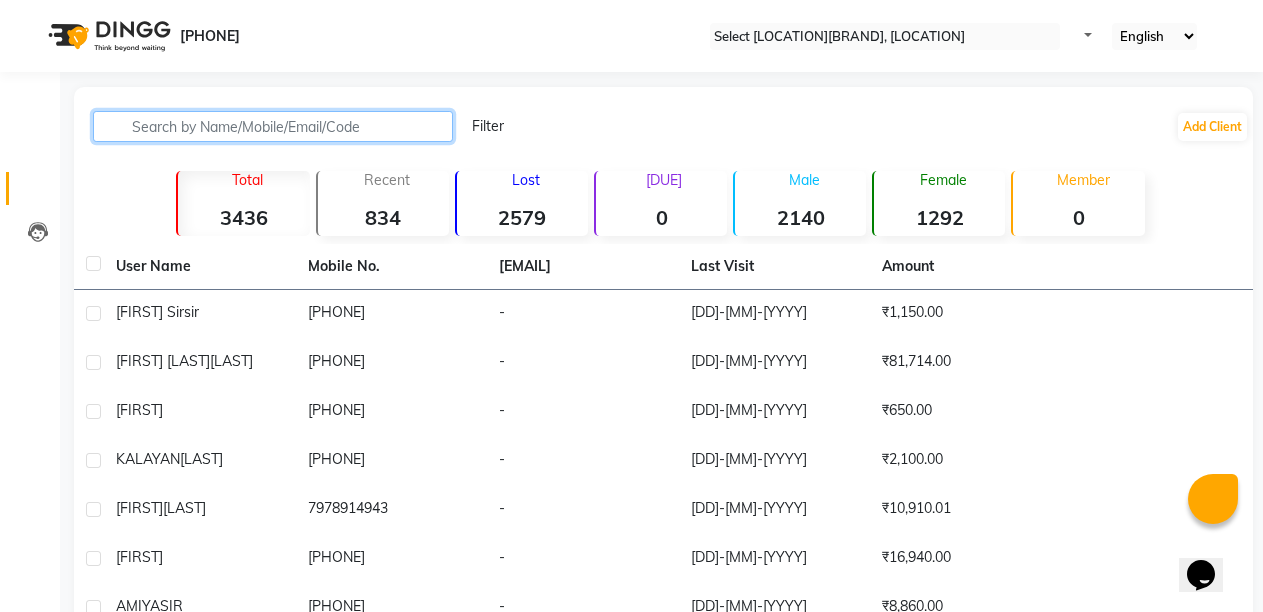 click at bounding box center (273, 126) 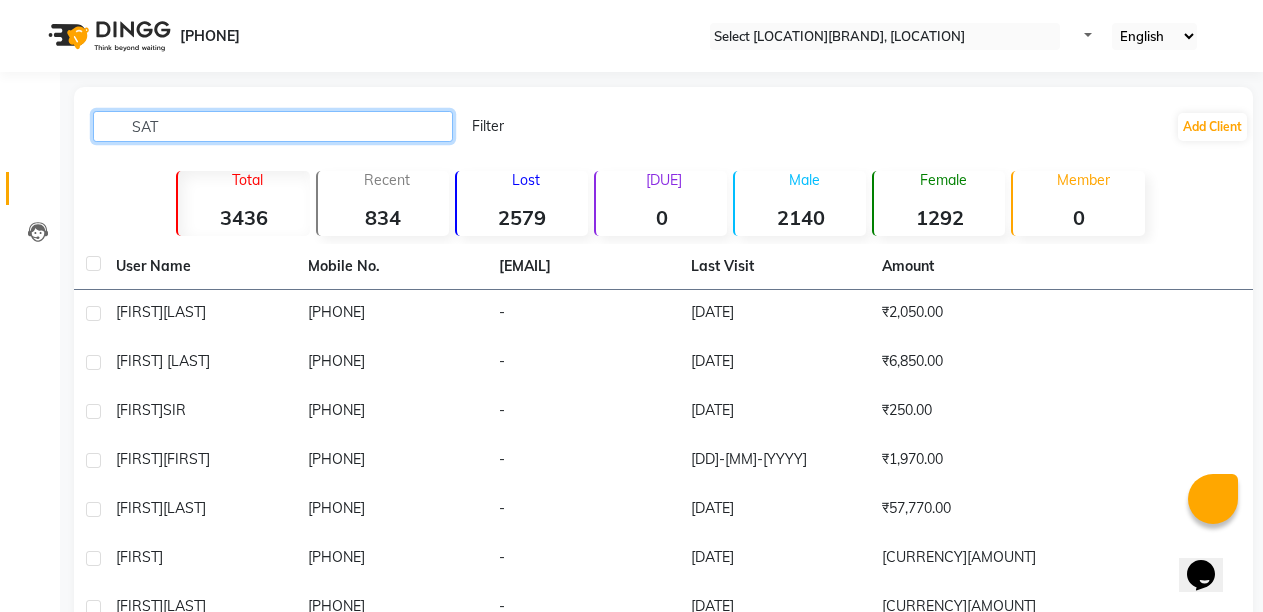 scroll, scrollTop: 200, scrollLeft: 0, axis: vertical 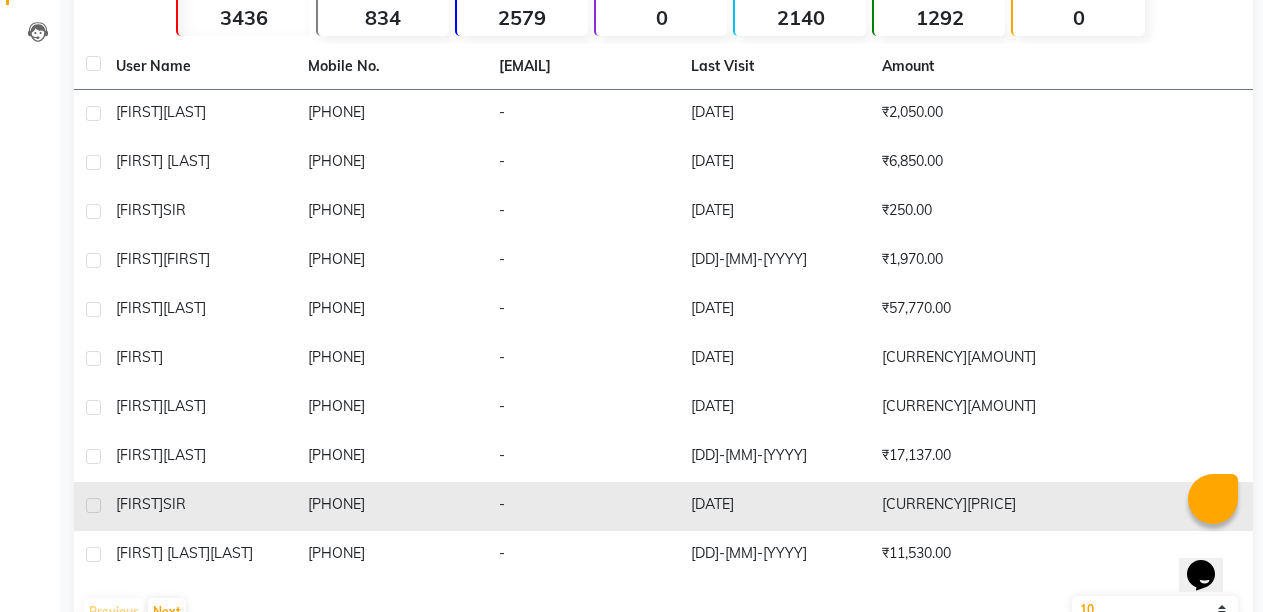 type on "SAT" 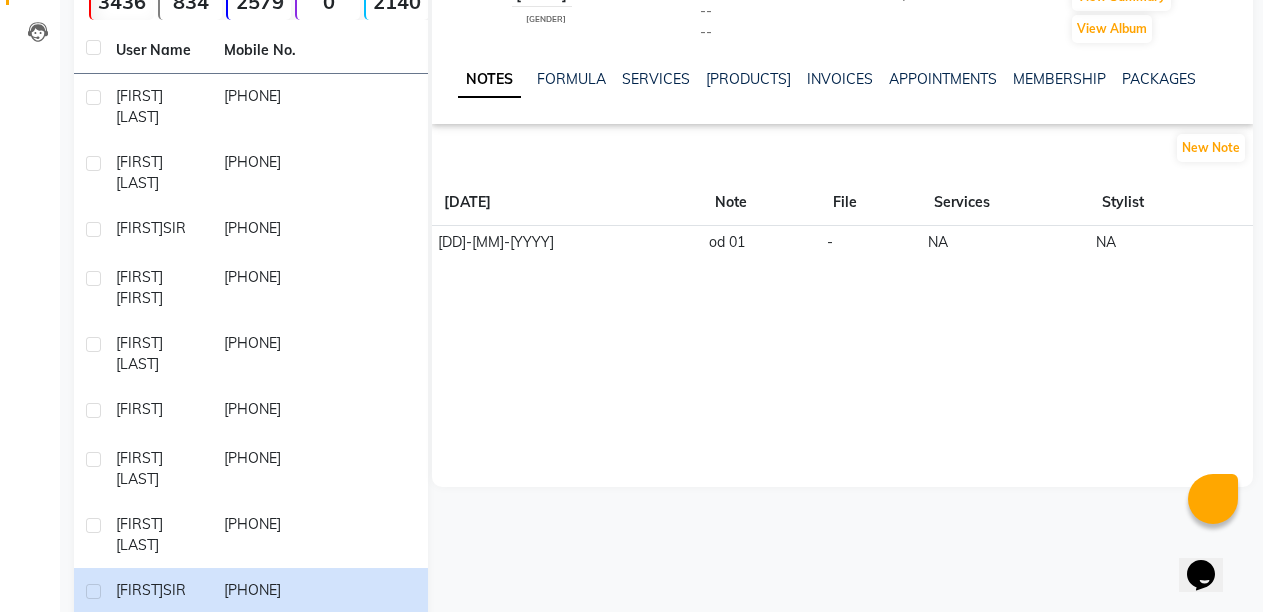 scroll, scrollTop: 0, scrollLeft: 0, axis: both 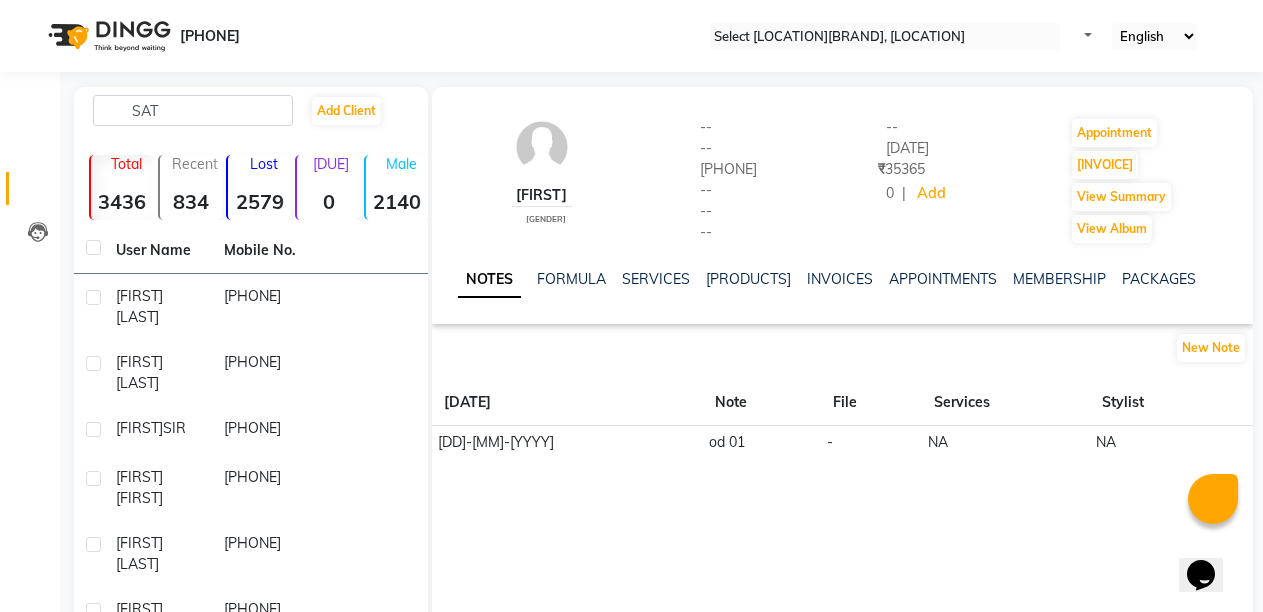 click on "[INVOICE]" at bounding box center [30, 146] 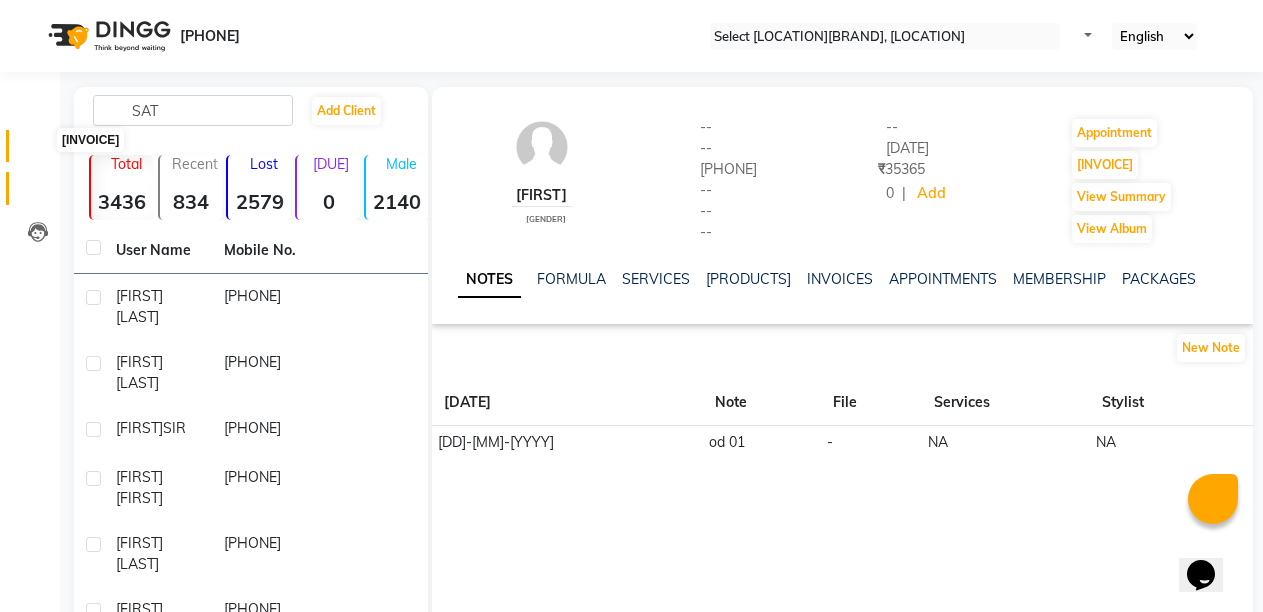 click at bounding box center [38, 151] 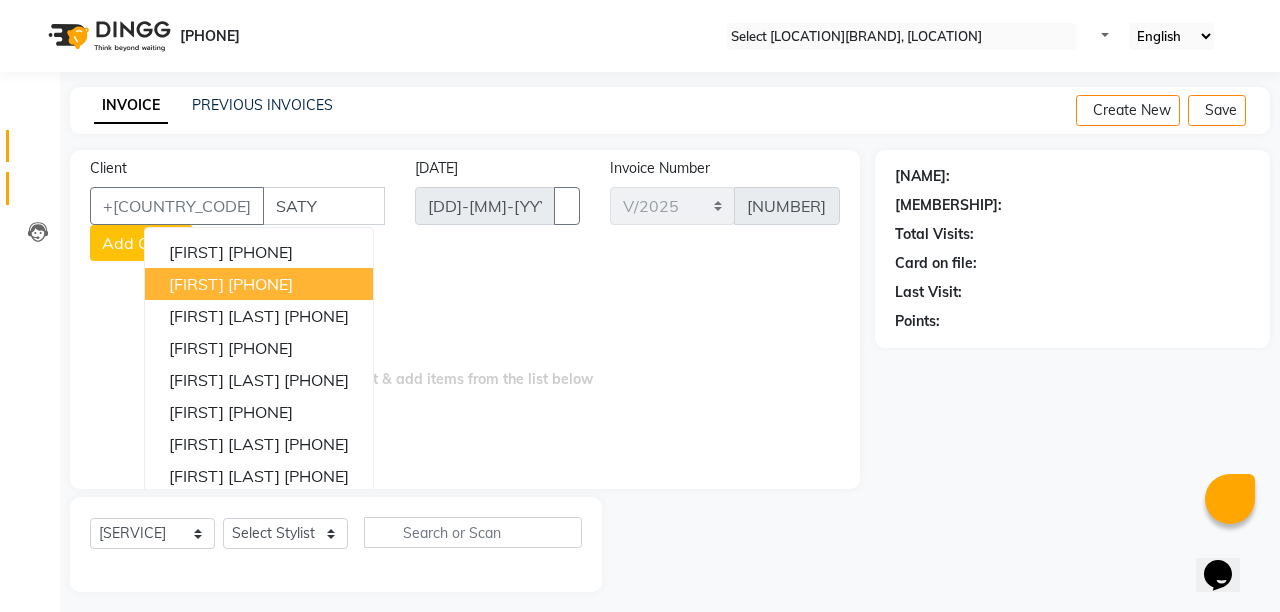 type on "SATY" 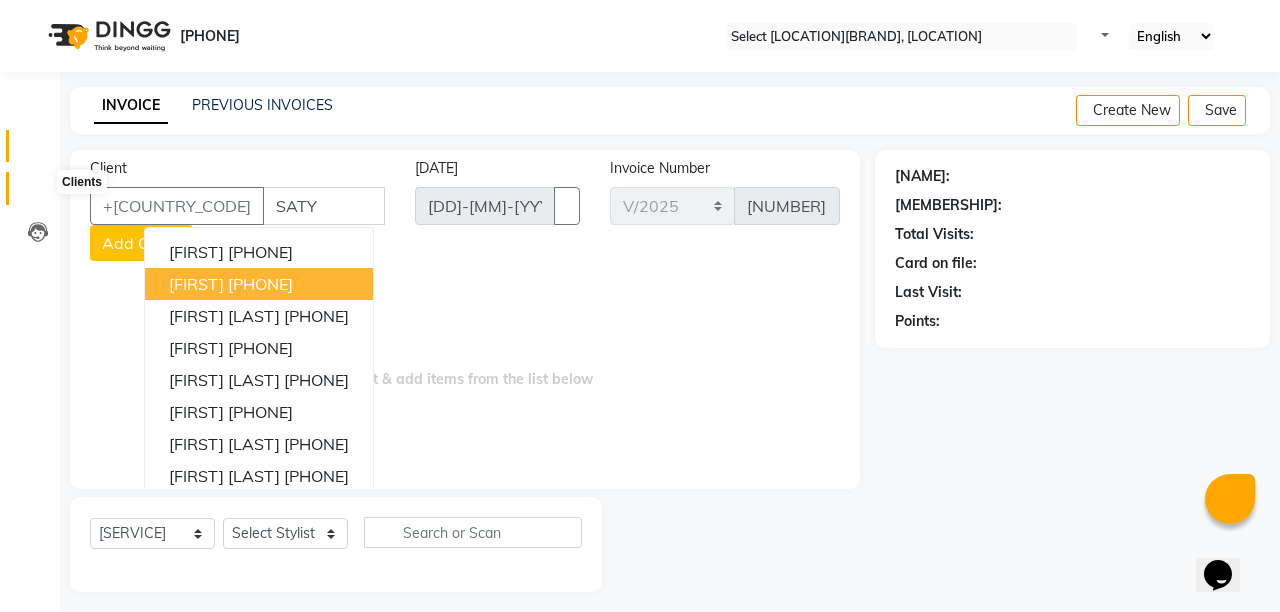click at bounding box center (38, 193) 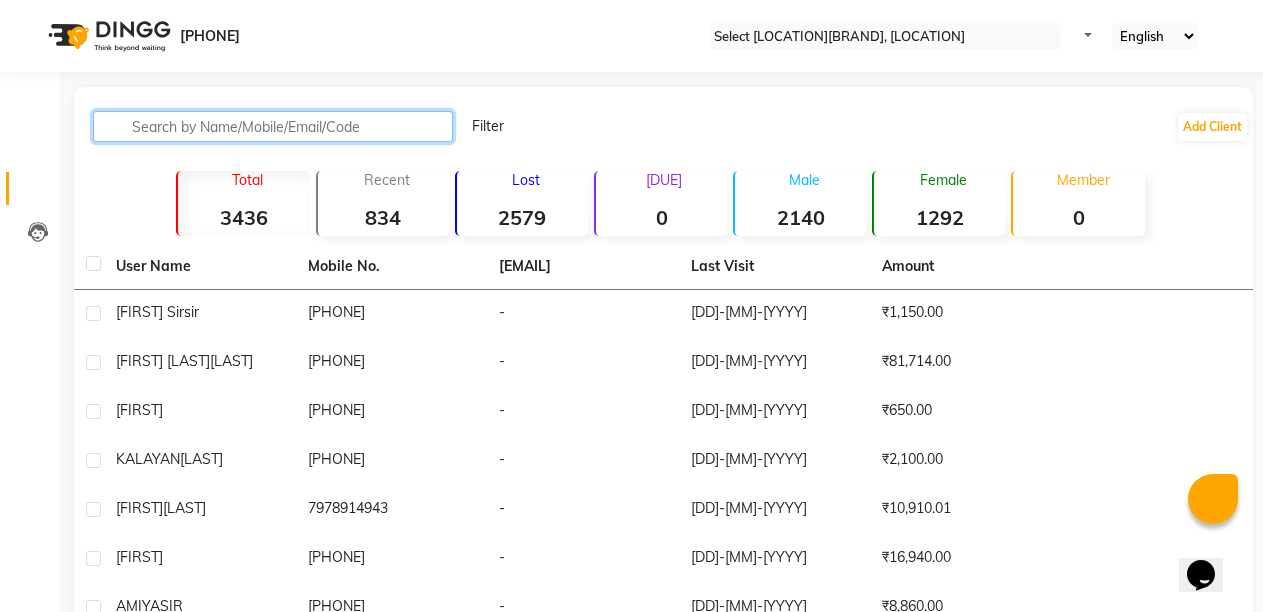 click at bounding box center (273, 126) 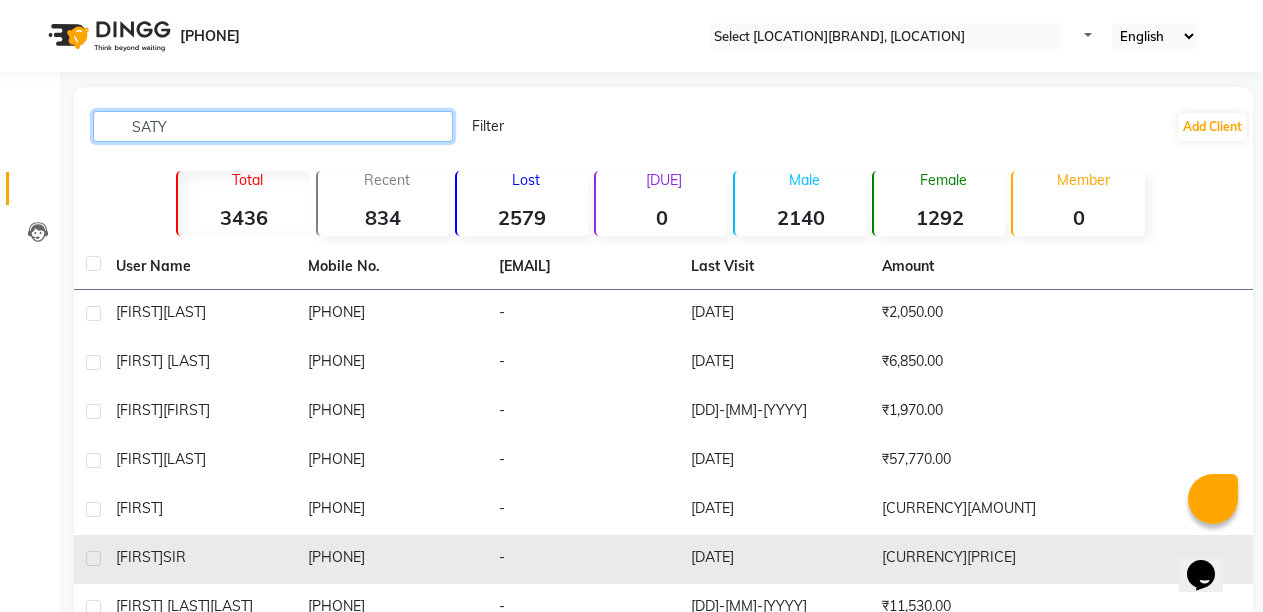 type on "SATY" 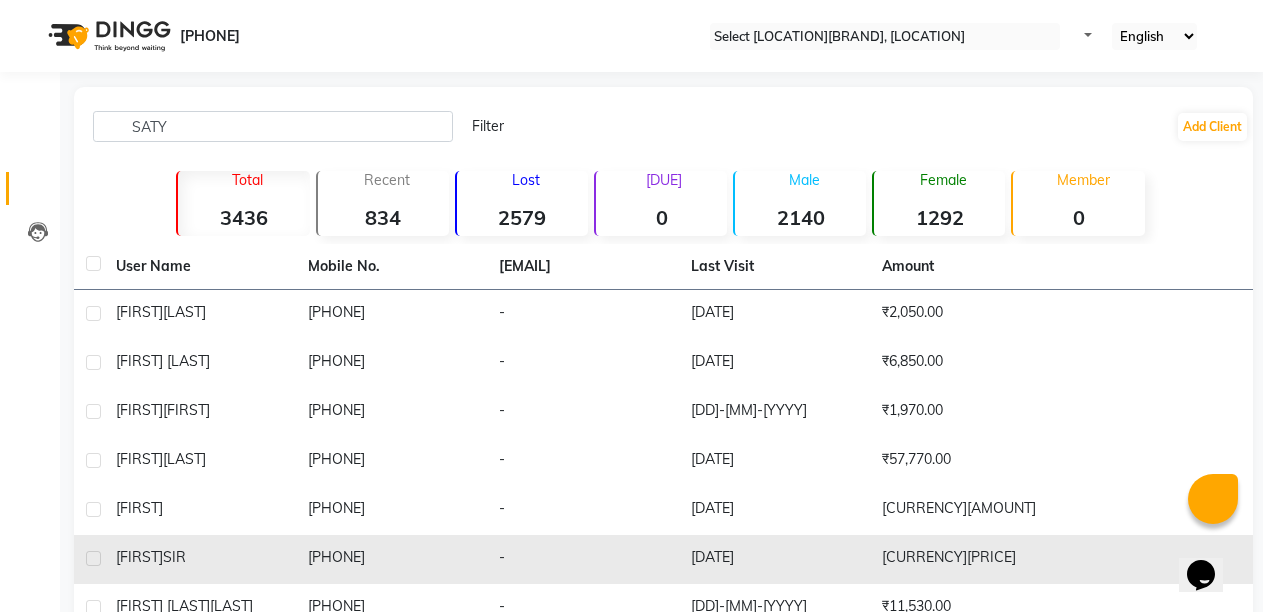 click on "SATYA  SIR" at bounding box center (200, 312) 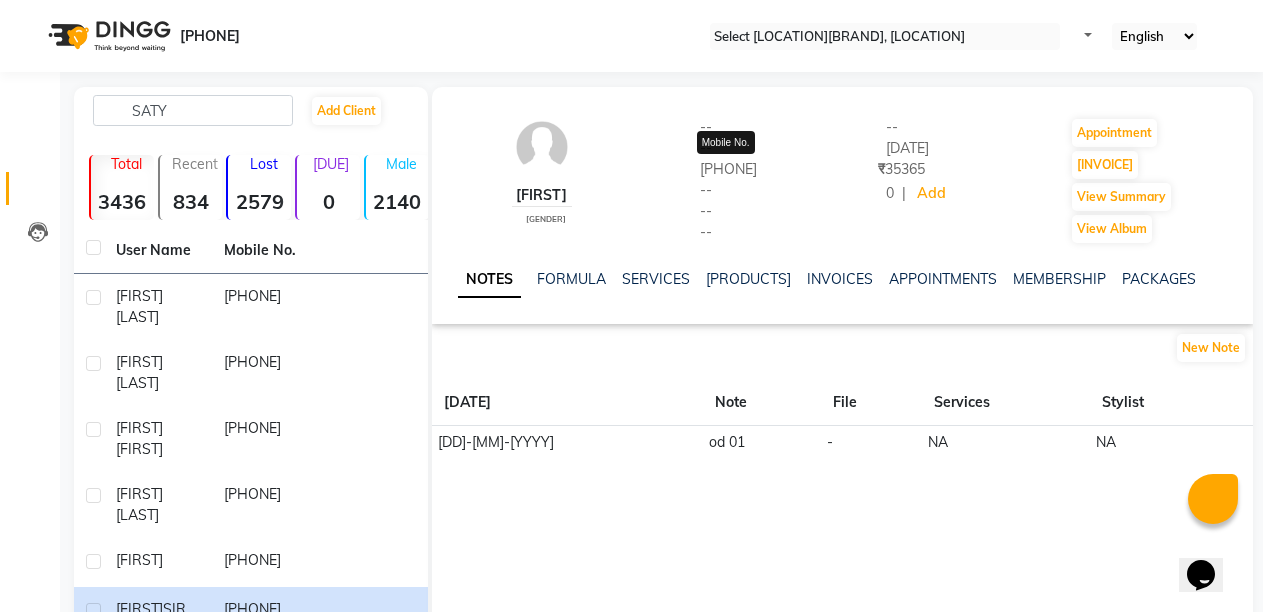 drag, startPoint x: 698, startPoint y: 165, endPoint x: 775, endPoint y: 166, distance: 77.00649 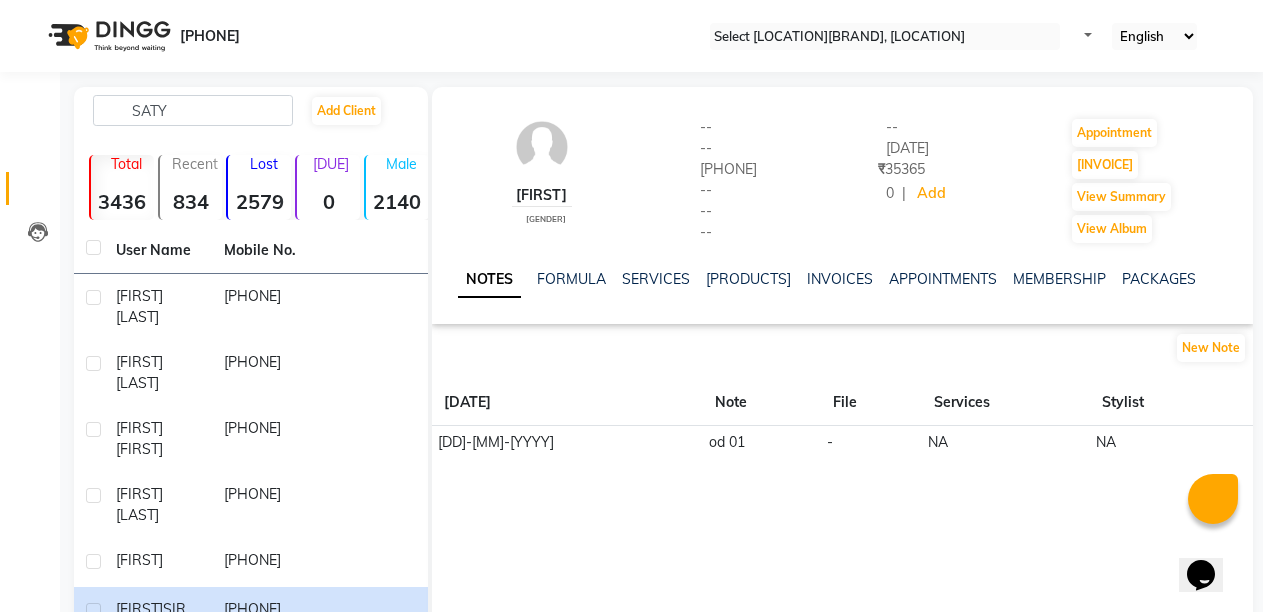 drag, startPoint x: 775, startPoint y: 166, endPoint x: 793, endPoint y: 167, distance: 18.027756 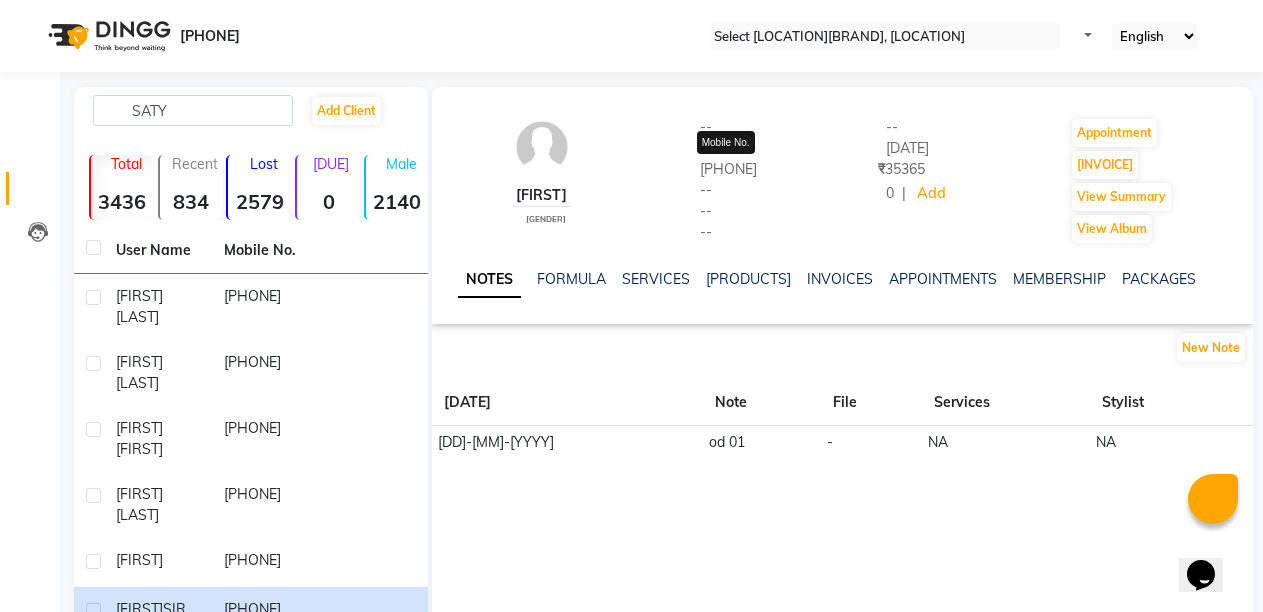drag, startPoint x: 793, startPoint y: 167, endPoint x: 718, endPoint y: 162, distance: 75.16648 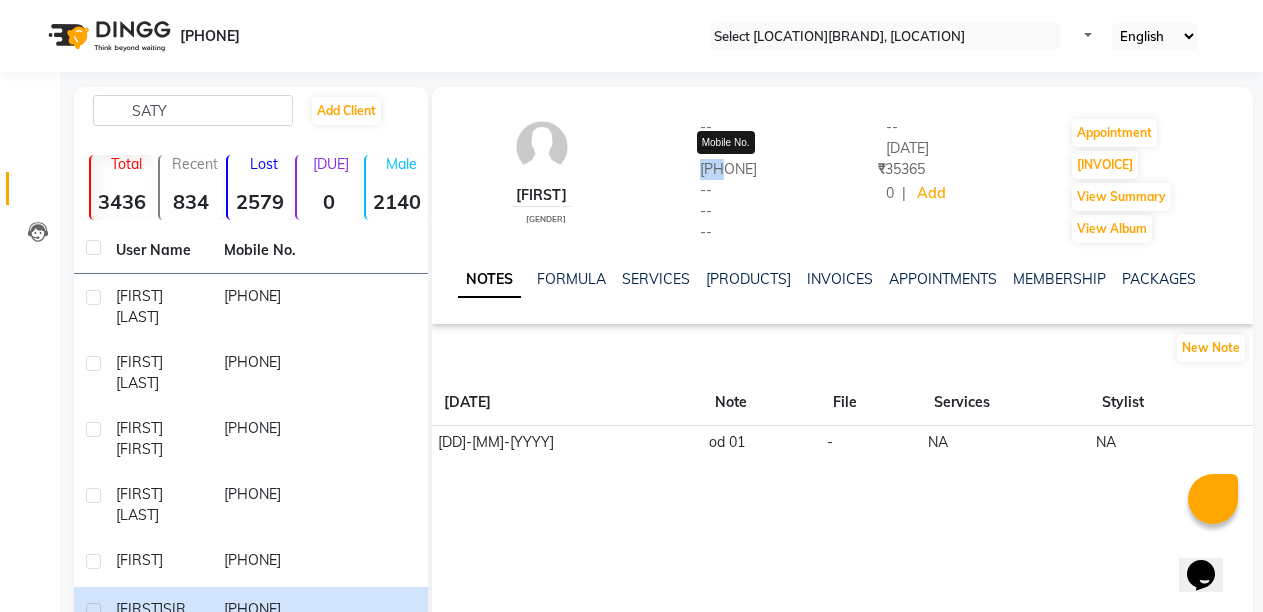 drag, startPoint x: 769, startPoint y: 163, endPoint x: 657, endPoint y: 172, distance: 112.36102 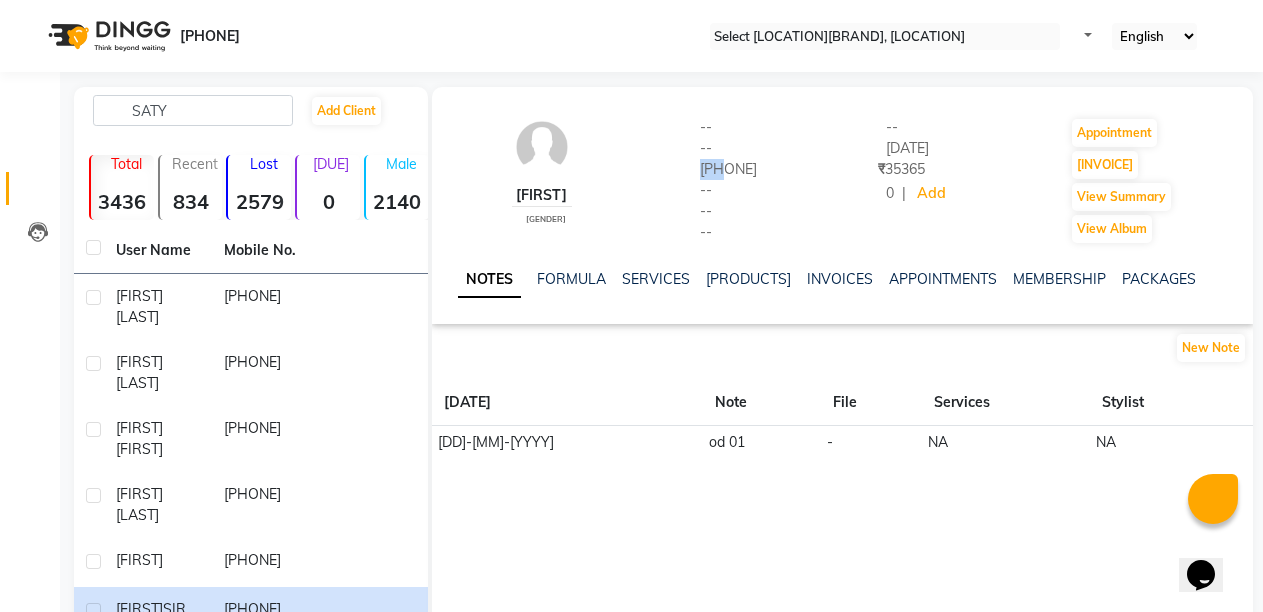click on "[PHONE]" at bounding box center [724, 169] 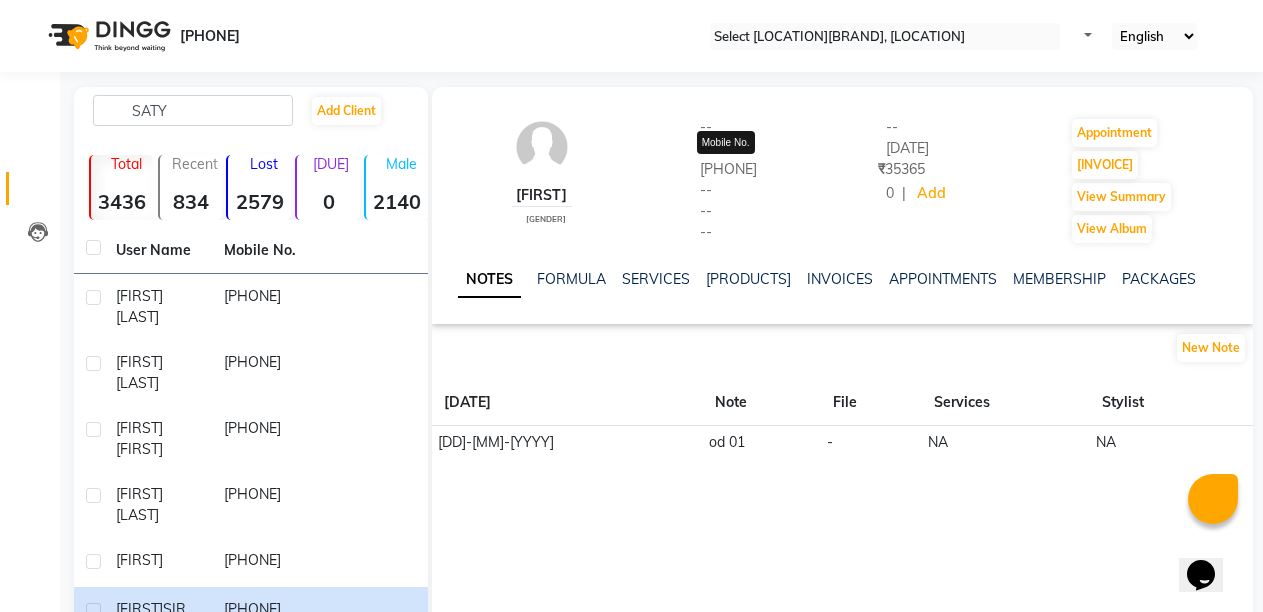 click on "[PHONE]" at bounding box center (724, 169) 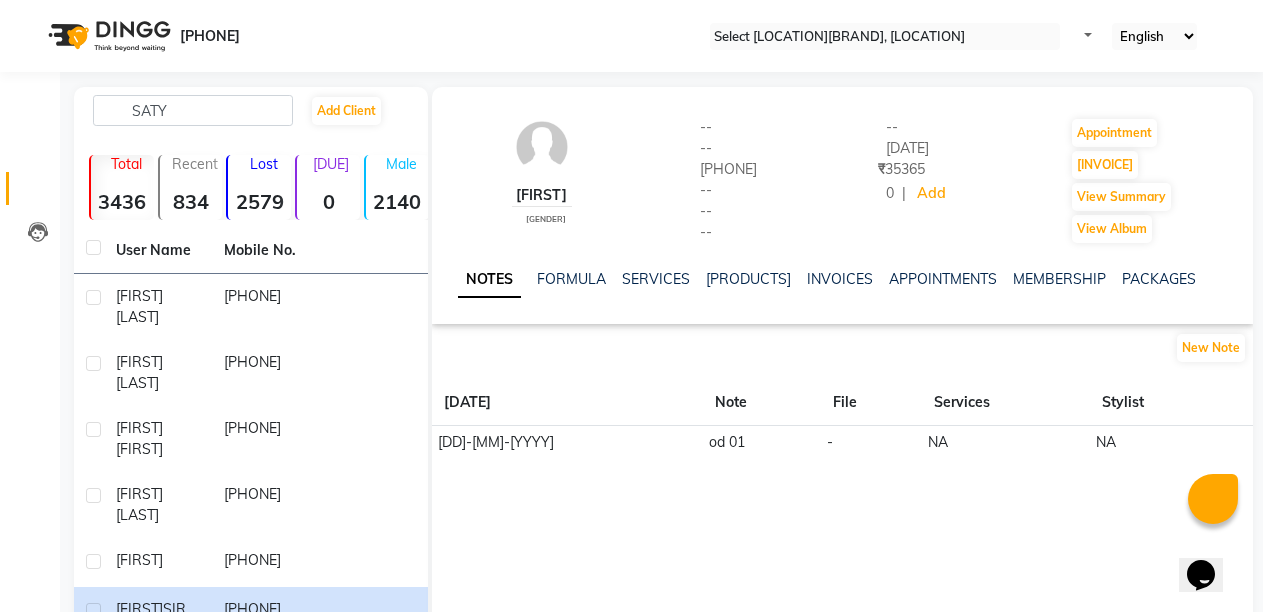 drag, startPoint x: 701, startPoint y: 168, endPoint x: 784, endPoint y: 171, distance: 83.0542 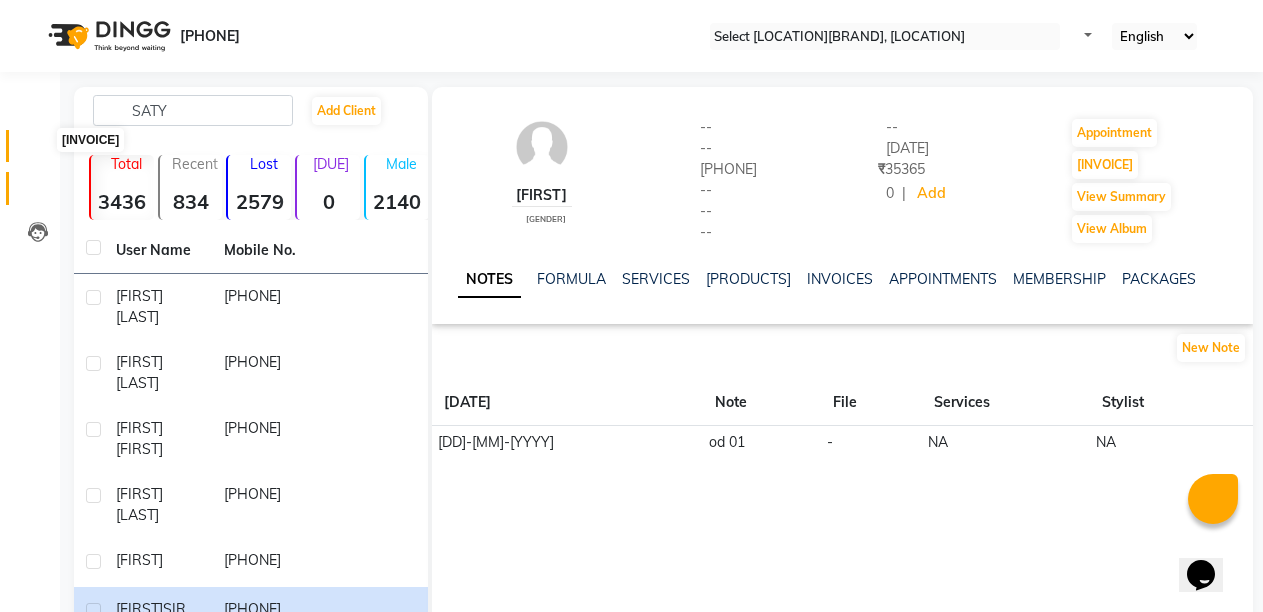 click at bounding box center (37, 151) 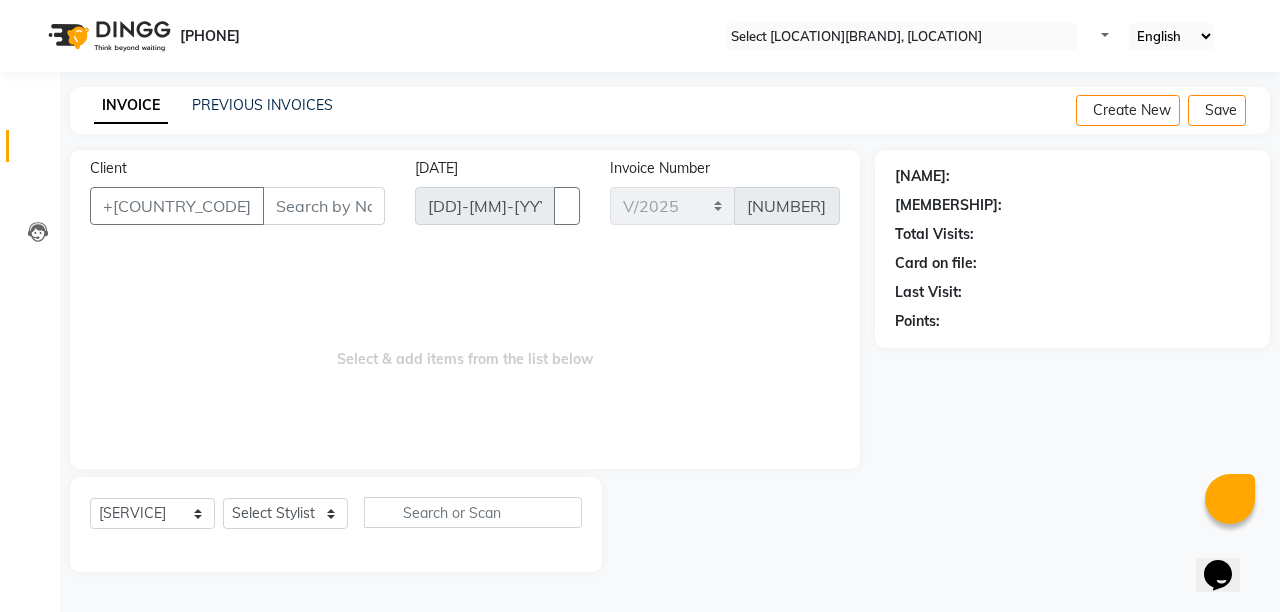 click on "Client" at bounding box center [324, 206] 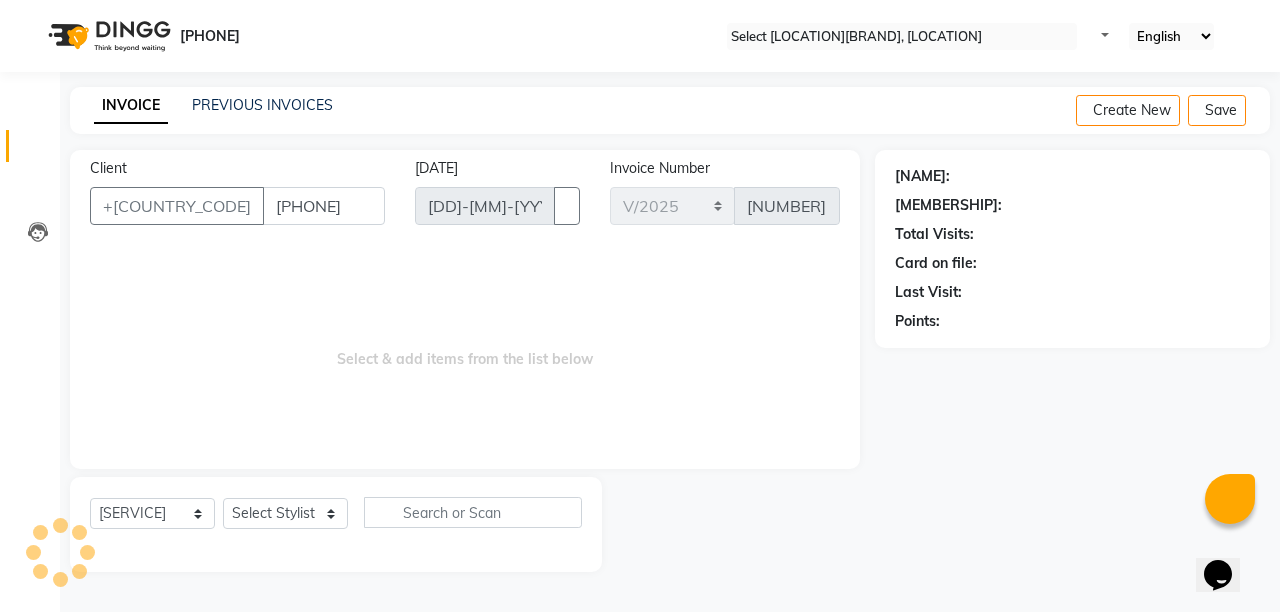 type on "[PHONE]" 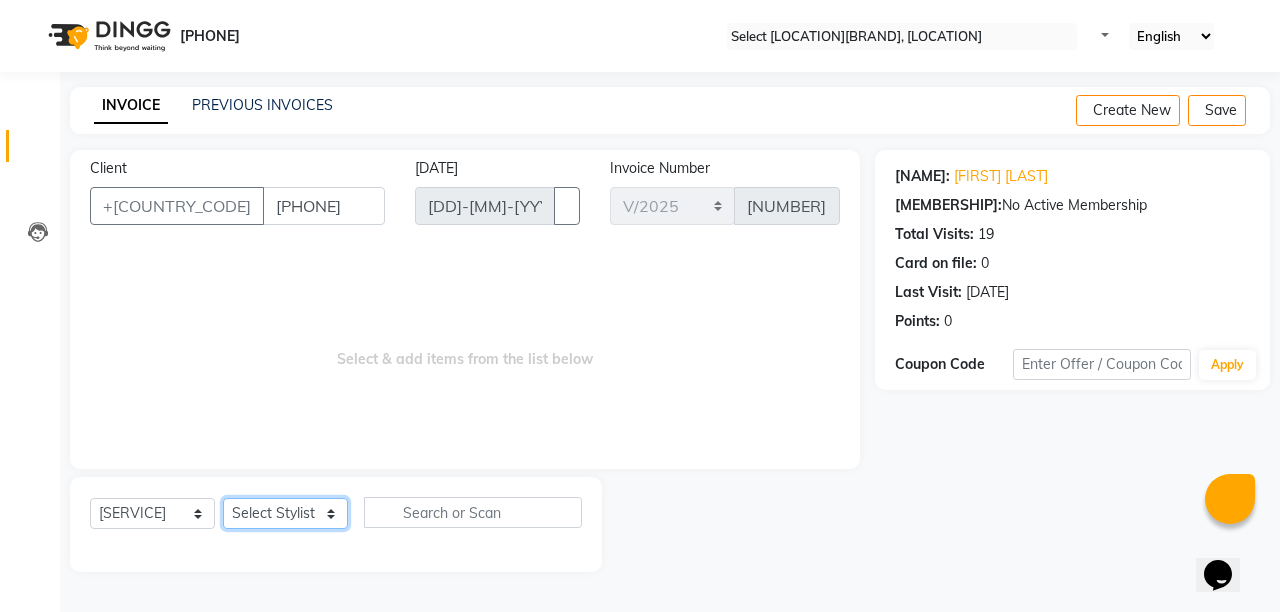 drag, startPoint x: 290, startPoint y: 541, endPoint x: 286, endPoint y: 516, distance: 25.317978 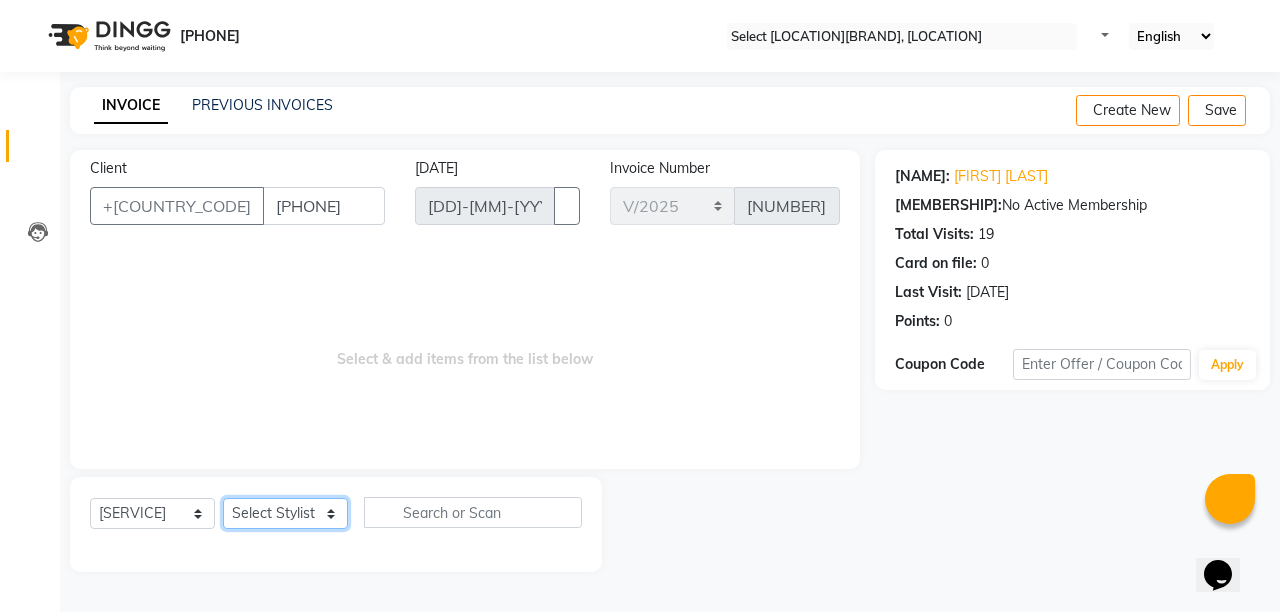 select on "70642" 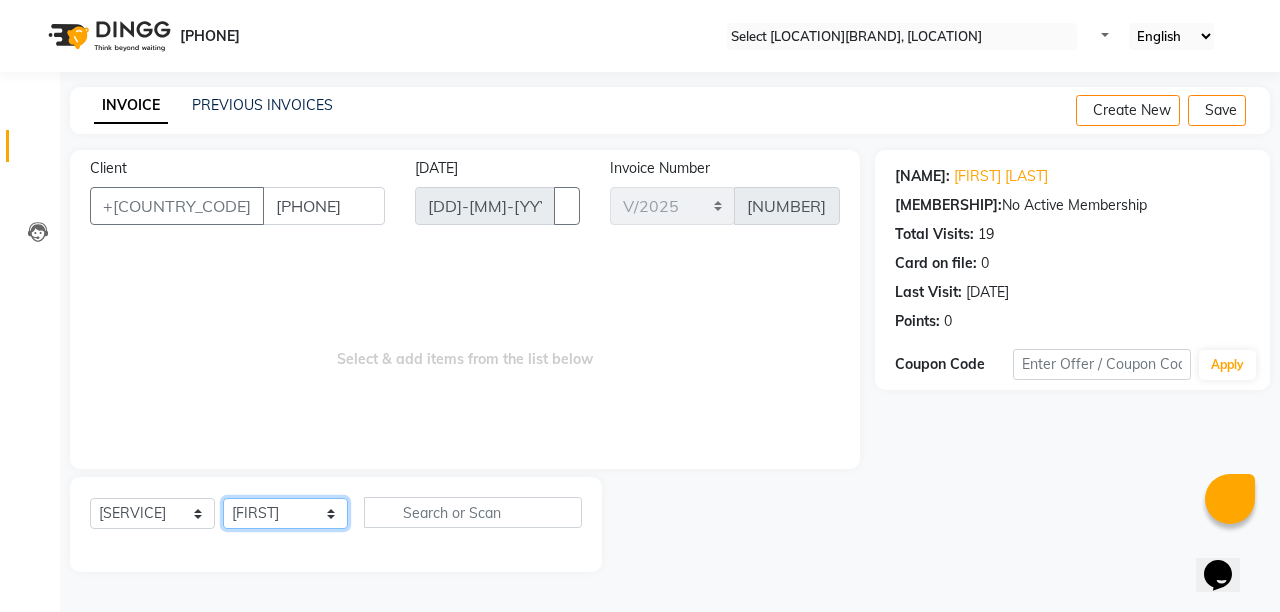 click on "Select [STAFF] [FIRST] [FIRST] [FIRST] [FIRST] [FIRST]" at bounding box center [285, 513] 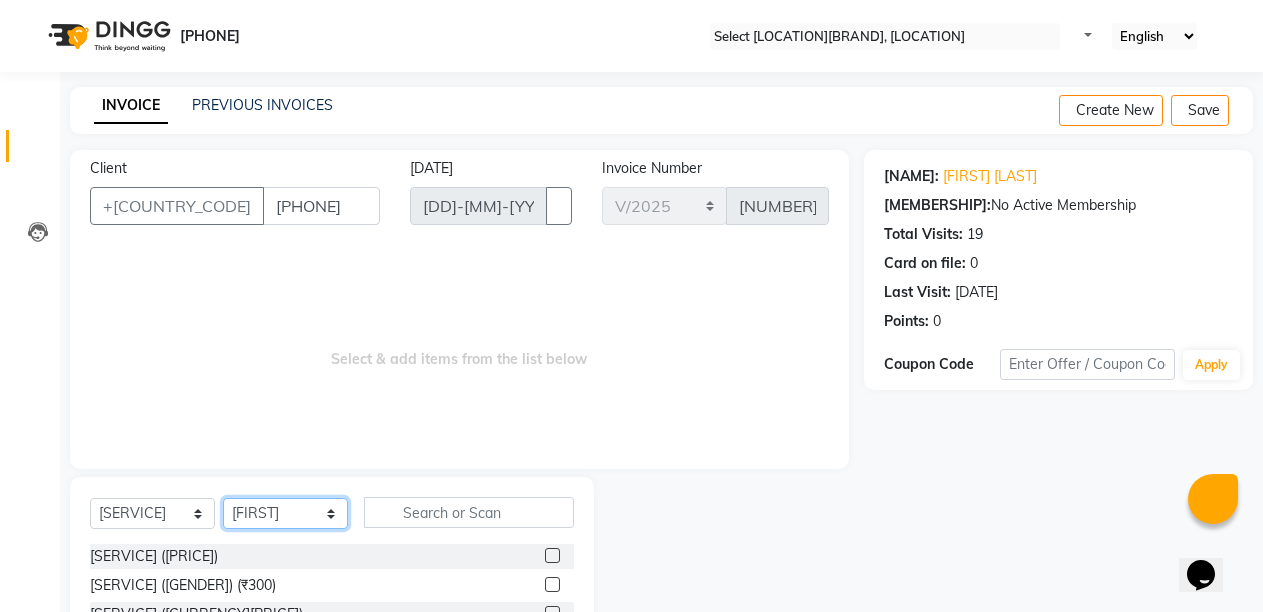 scroll, scrollTop: 100, scrollLeft: 0, axis: vertical 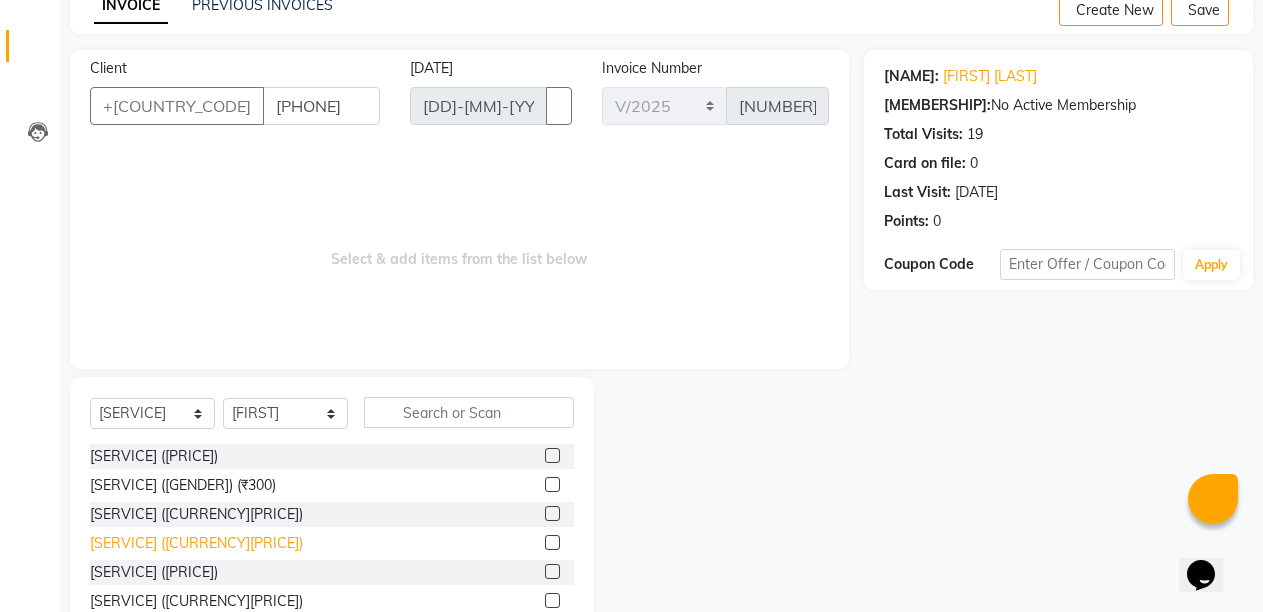 click on "[SERVICE] ([CURRENCY][PRICE])" at bounding box center [154, 456] 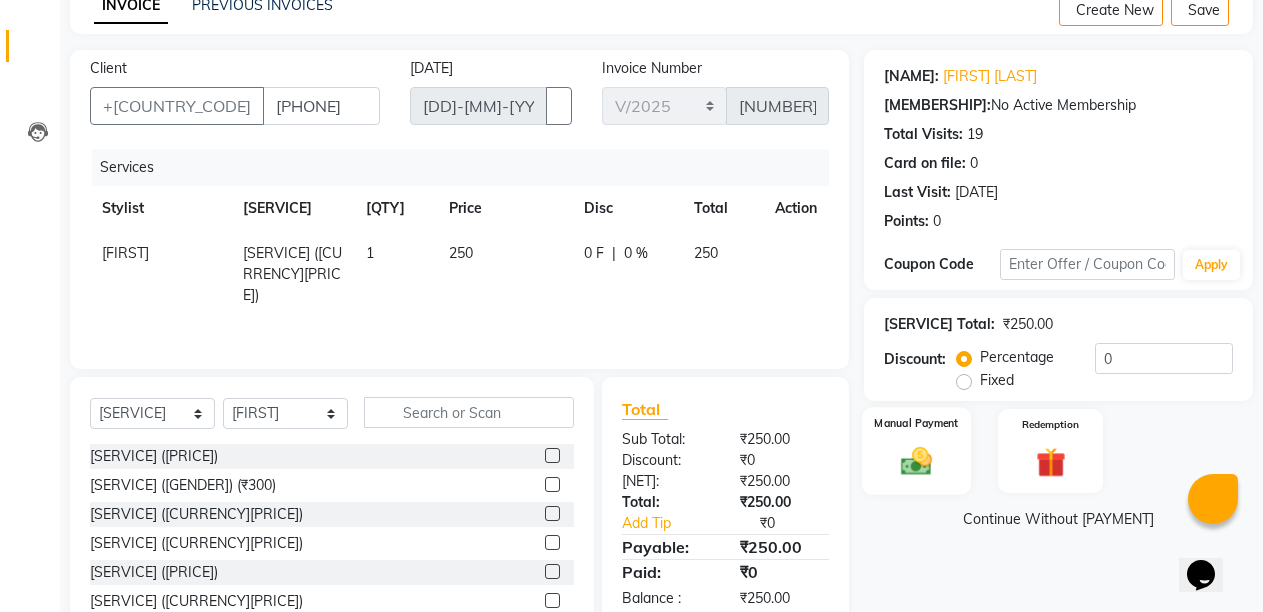 click at bounding box center (916, 461) 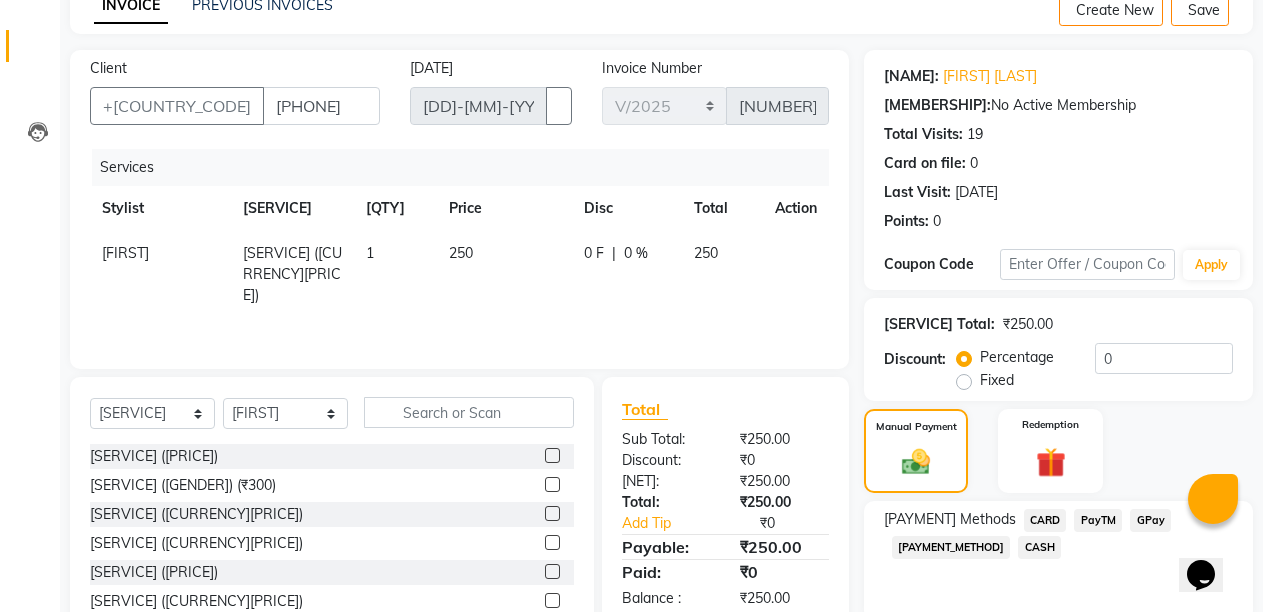 click on "CASH" at bounding box center (1045, 520) 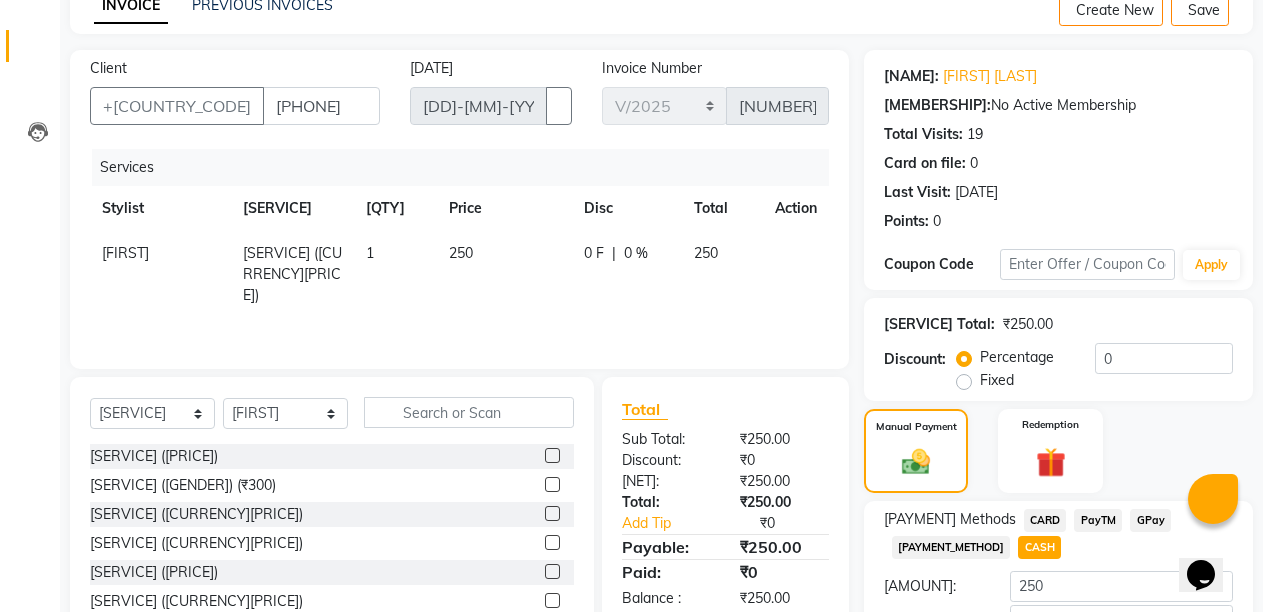 scroll, scrollTop: 243, scrollLeft: 0, axis: vertical 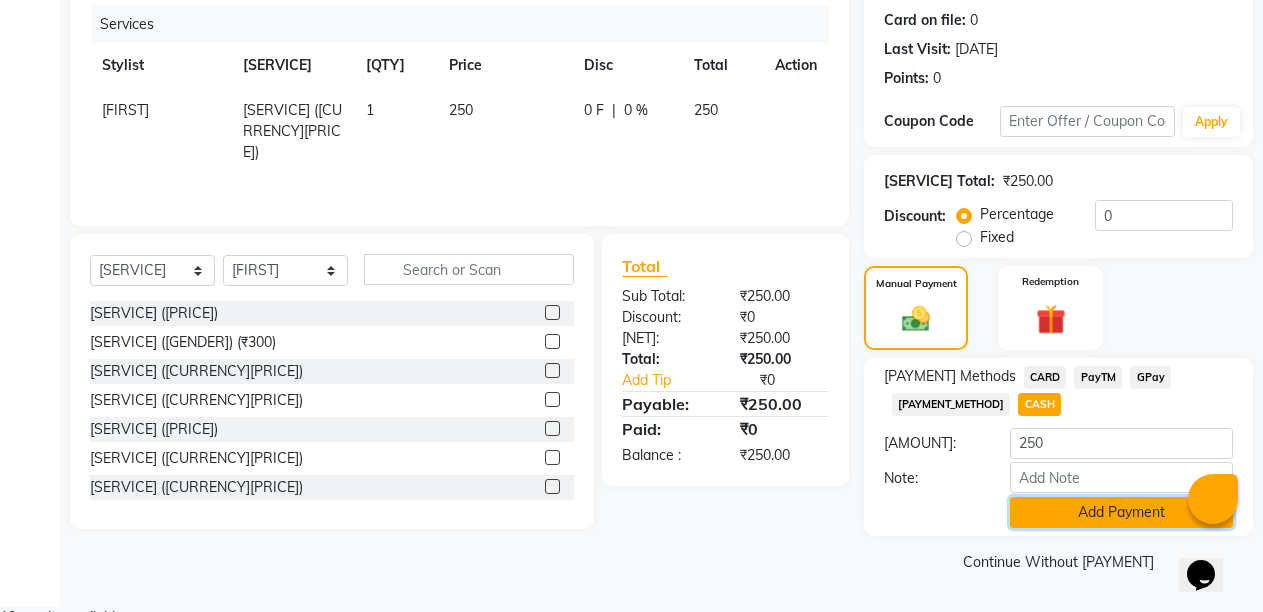 click on "Add Payment" at bounding box center [1121, 512] 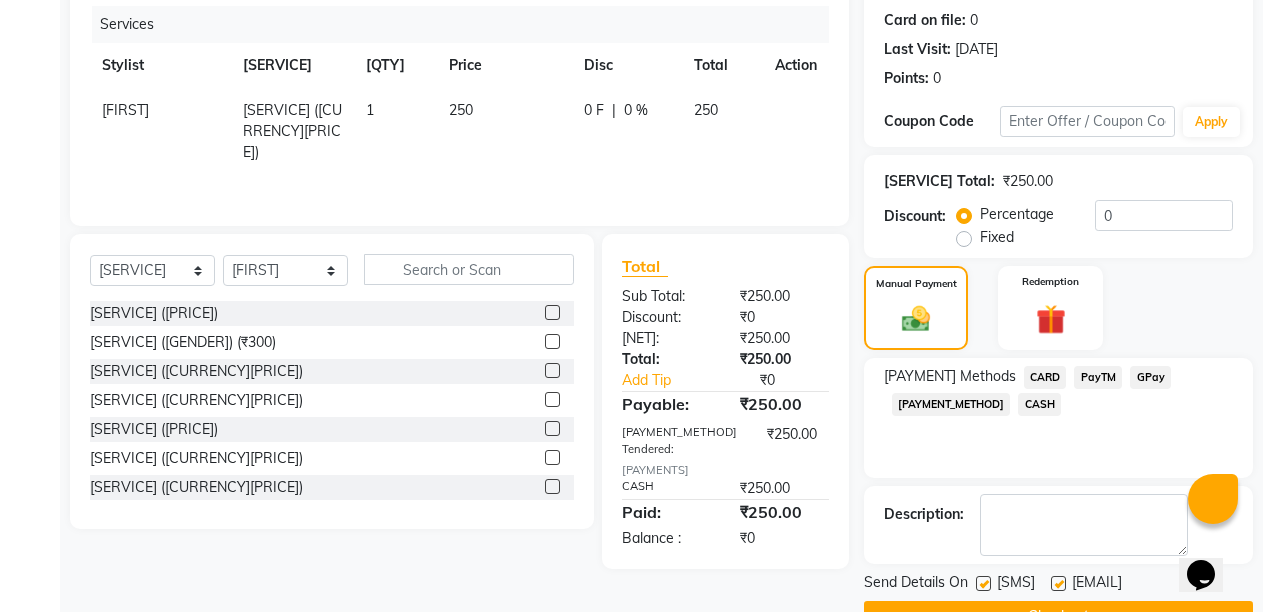 scroll, scrollTop: 300, scrollLeft: 0, axis: vertical 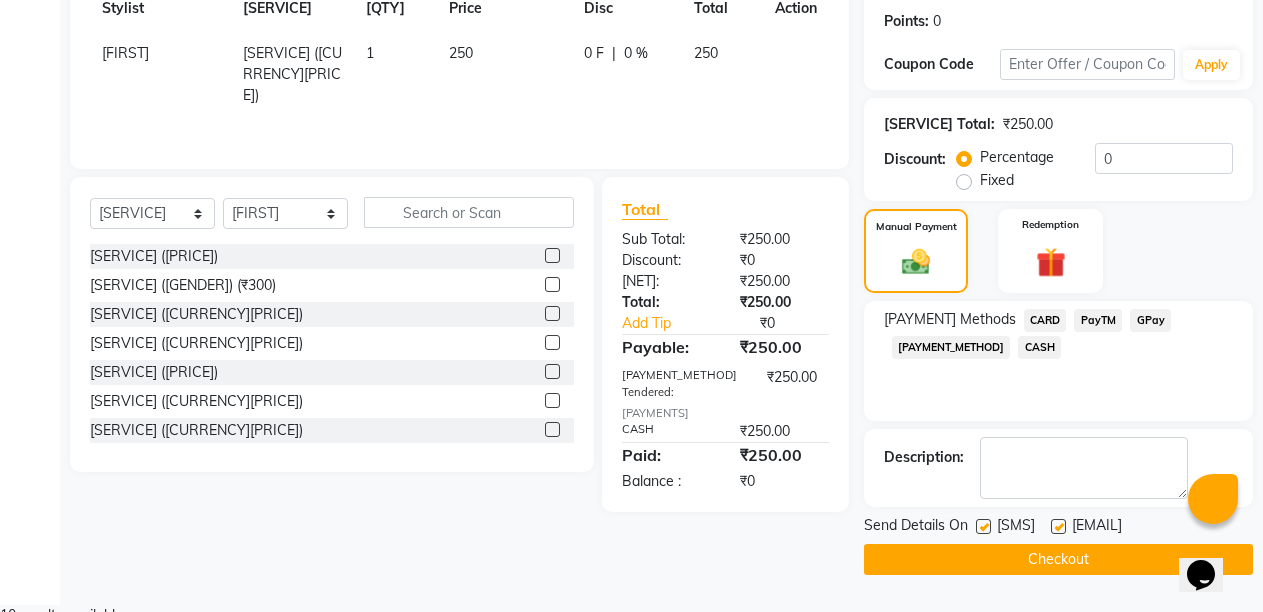 click at bounding box center (1058, 526) 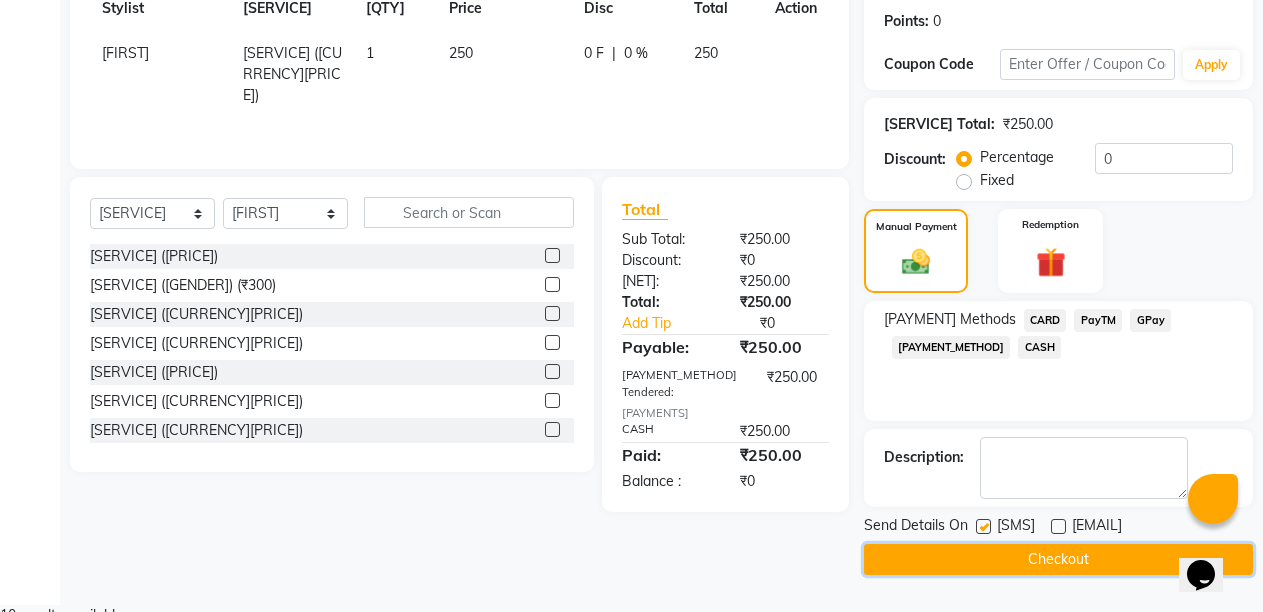 click on "Checkout" at bounding box center [1058, 559] 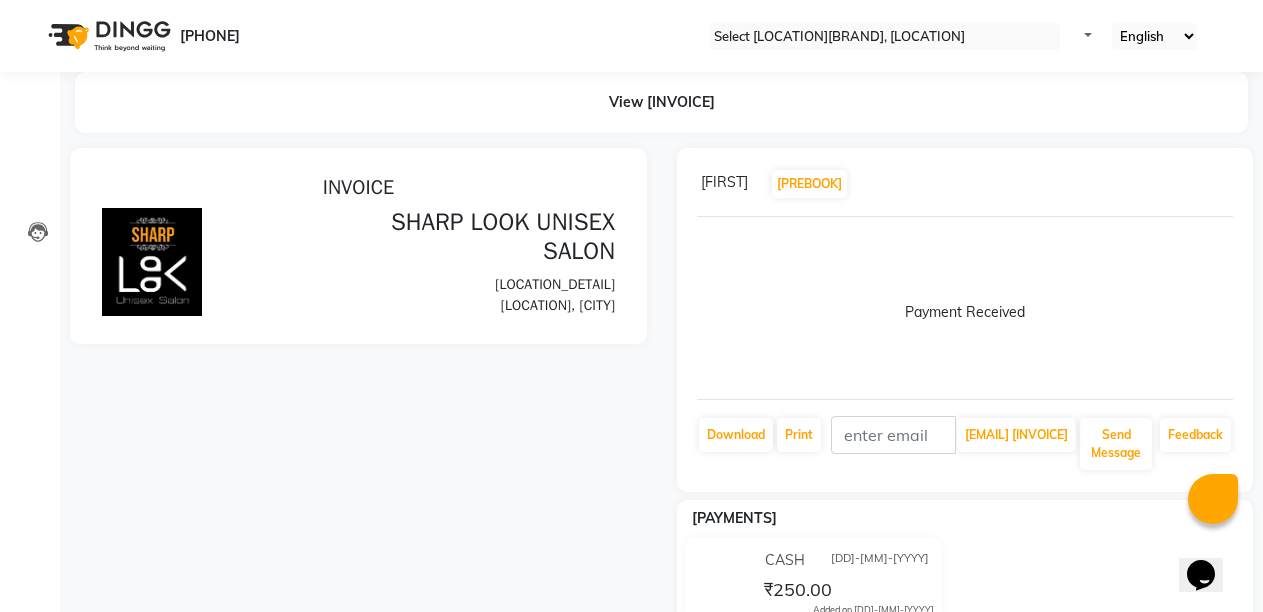 scroll, scrollTop: 0, scrollLeft: 0, axis: both 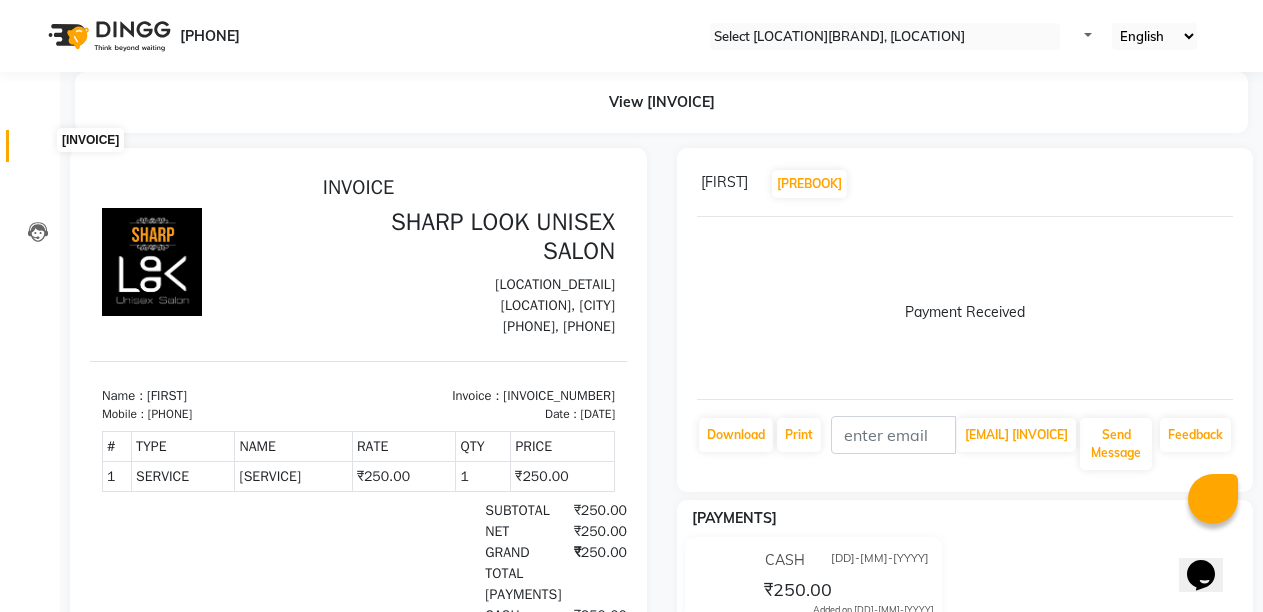 click at bounding box center [37, 151] 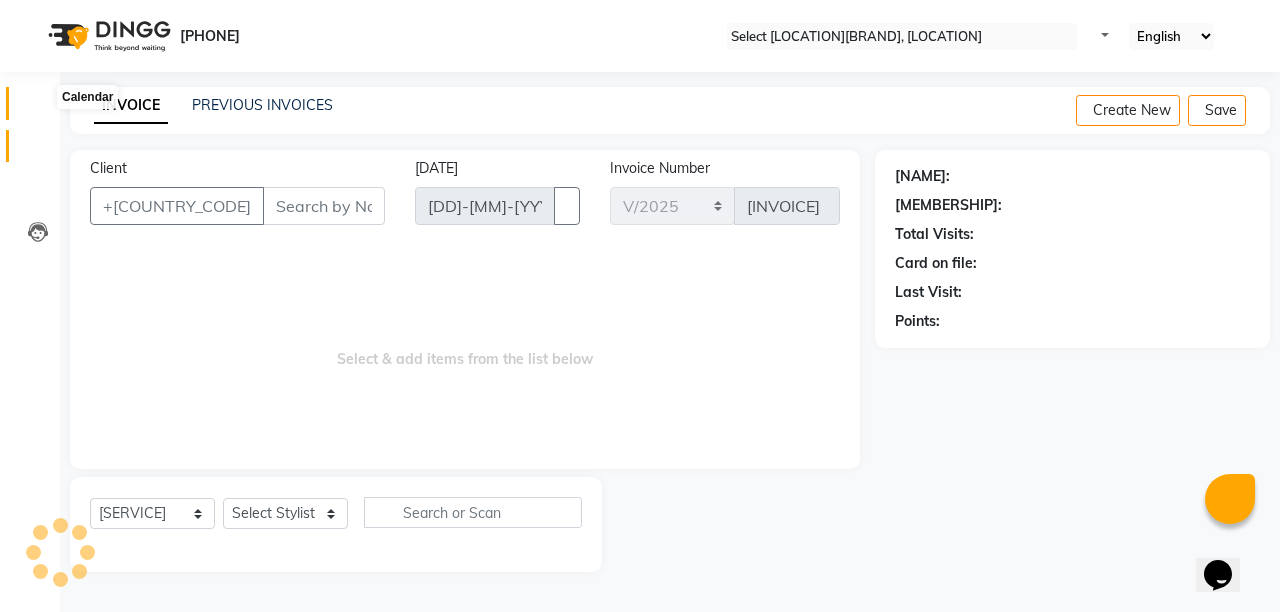 click at bounding box center [37, 108] 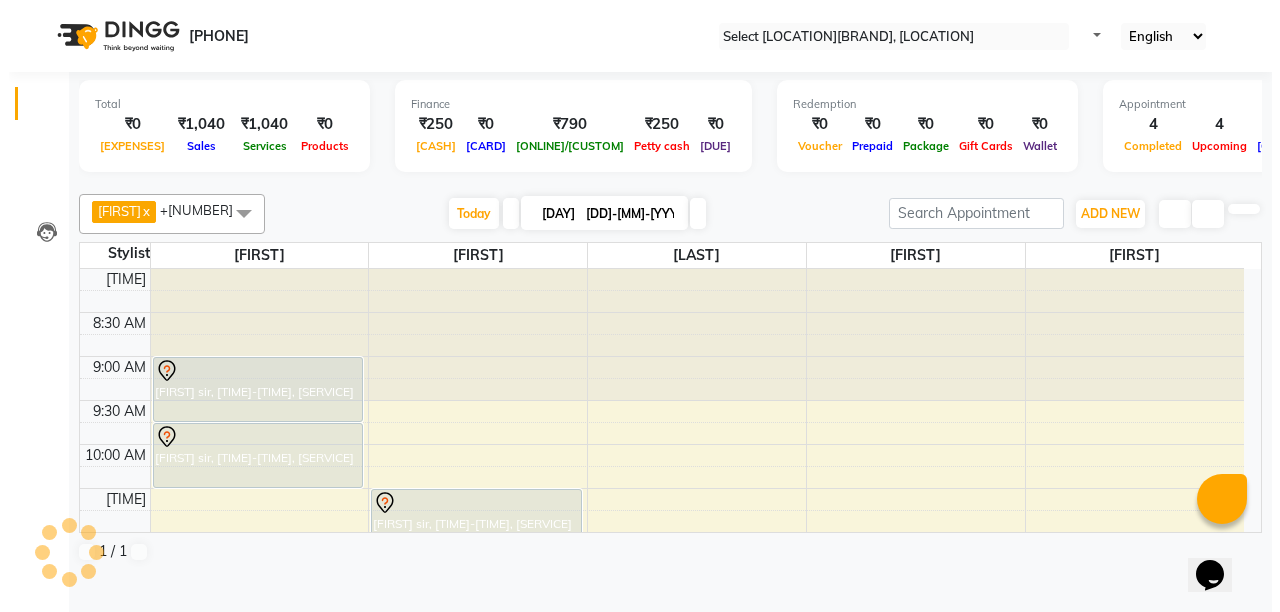 scroll, scrollTop: 0, scrollLeft: 0, axis: both 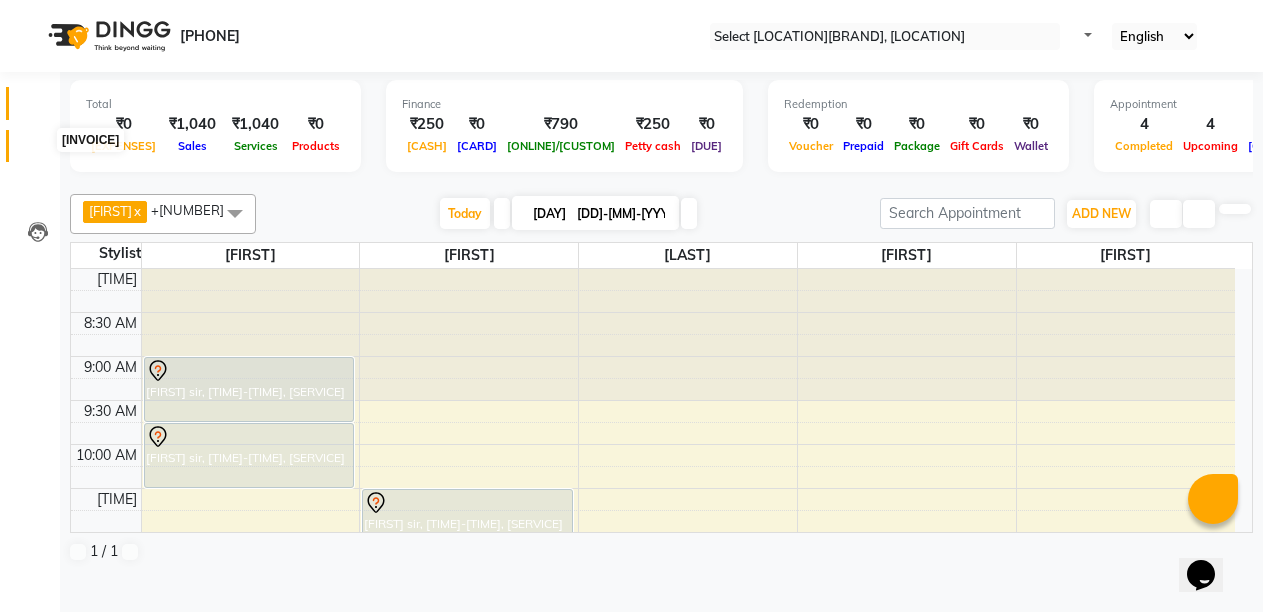 click at bounding box center [38, 151] 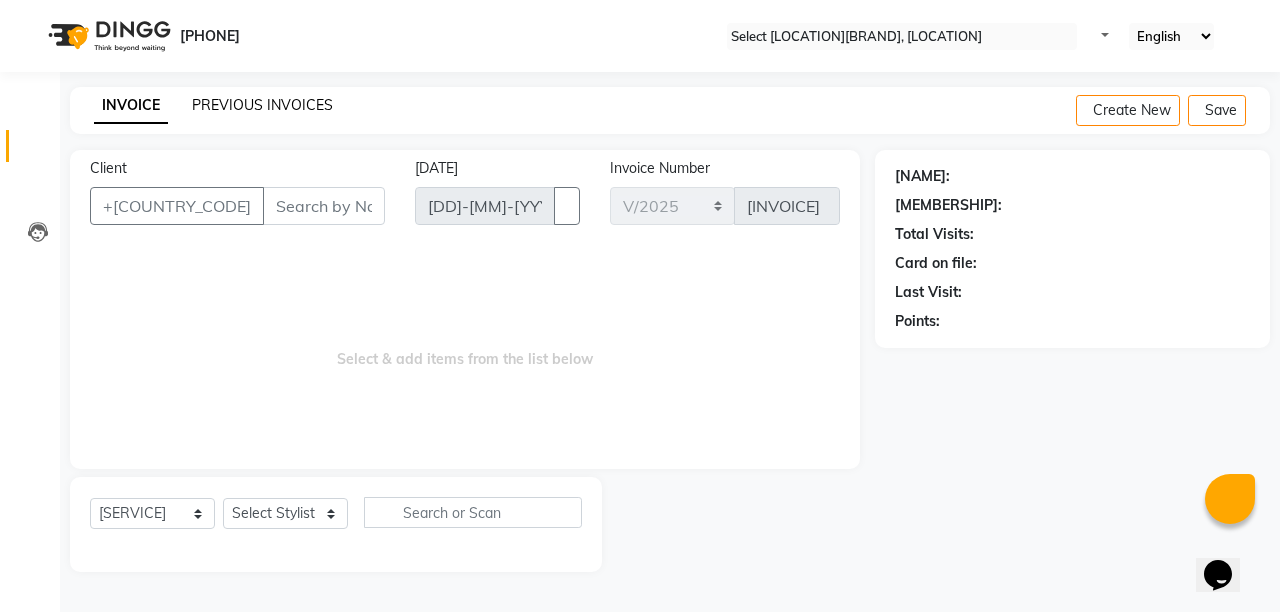 click on "PREVIOUS INVOICES" at bounding box center [262, 105] 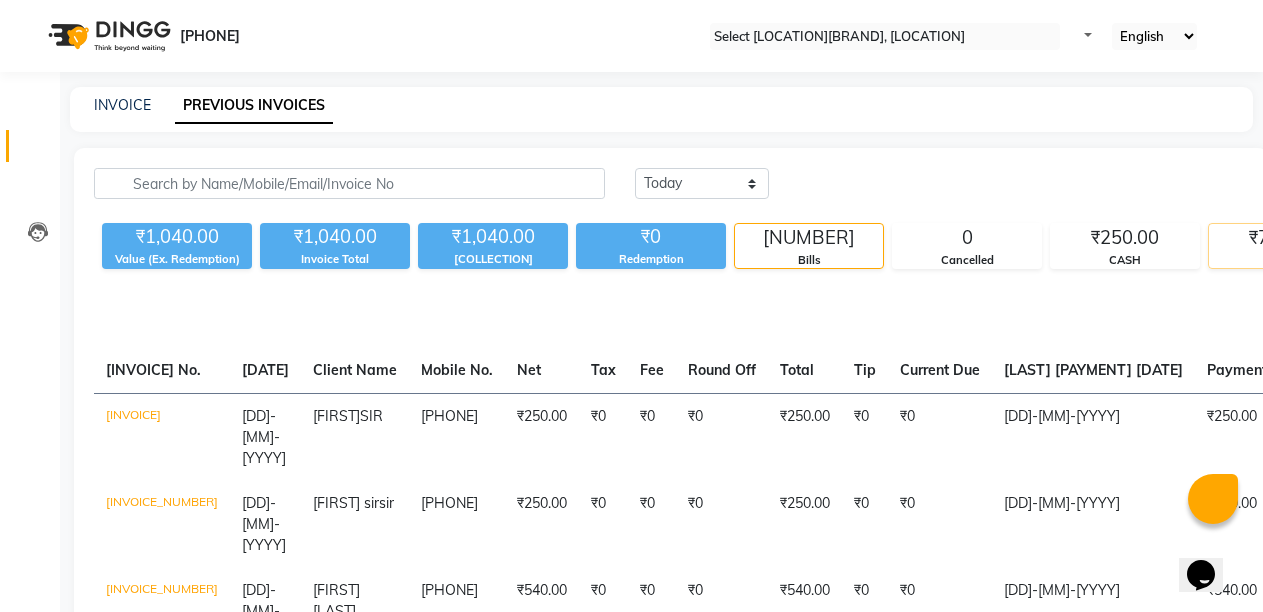 click on "[CURRENCY][PRICE] [PAYMENT_METHOD]" at bounding box center [1283, 246] 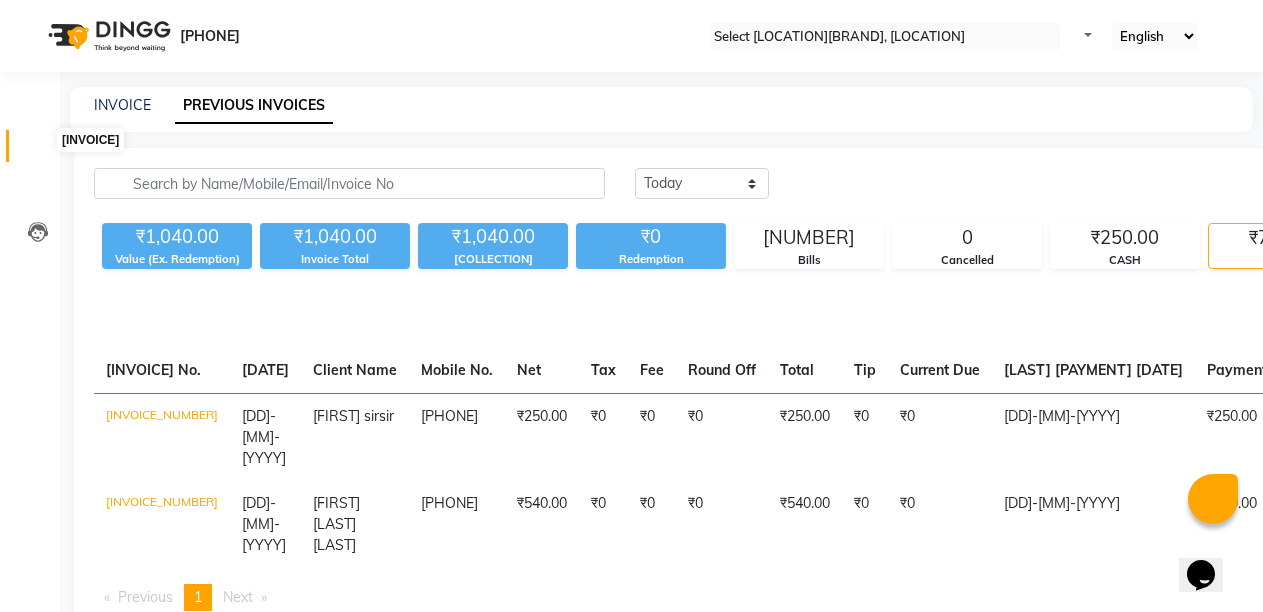 click at bounding box center (37, 151) 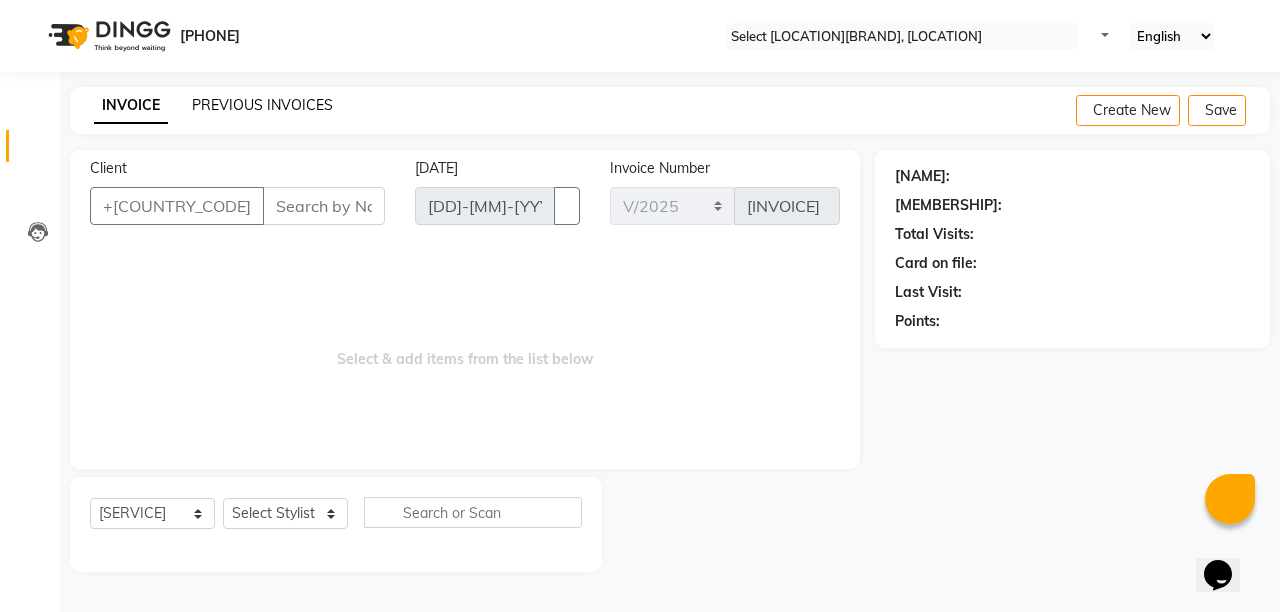 click on "PREVIOUS INVOICES" at bounding box center [262, 105] 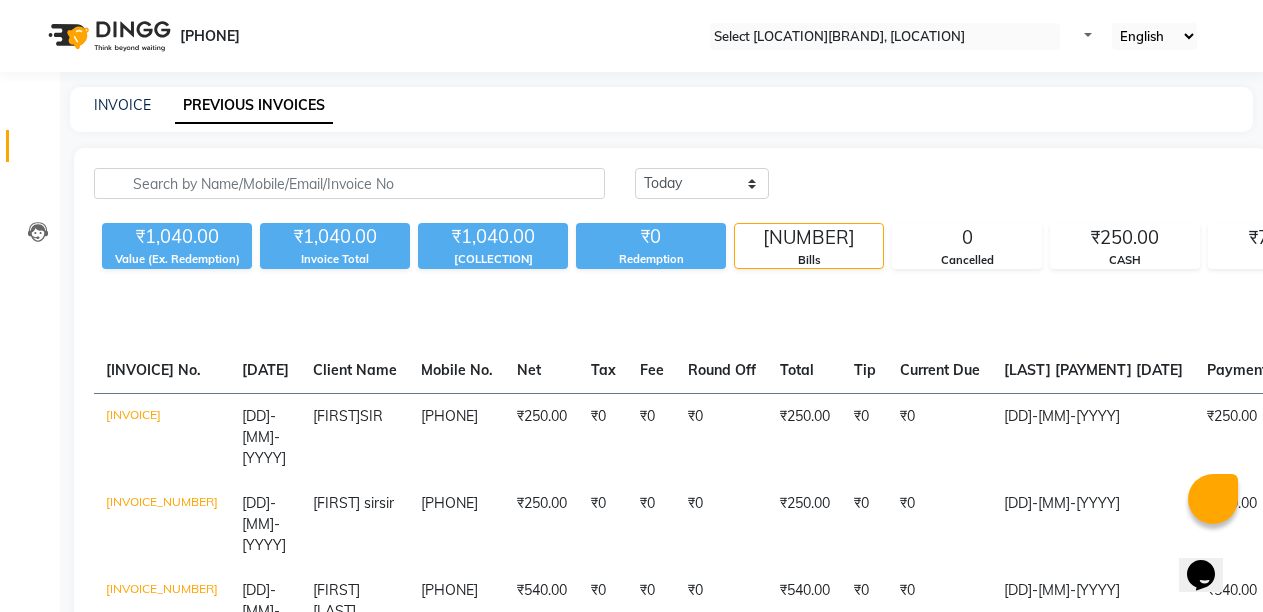 click on "[INVOICE]" at bounding box center (30, 146) 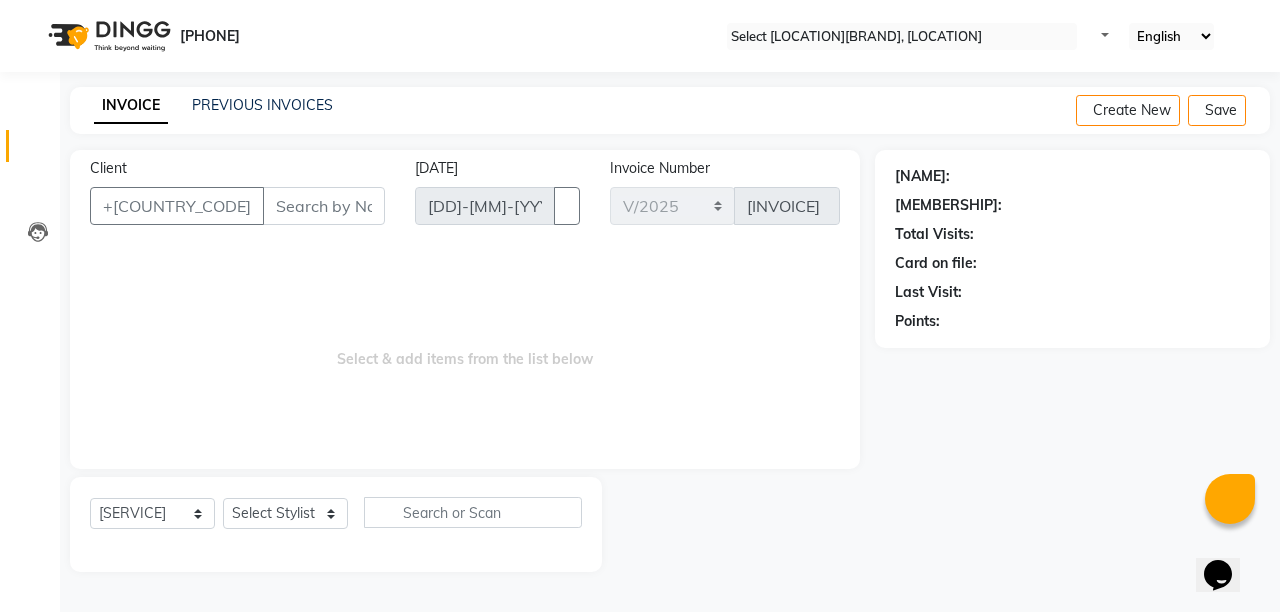 click on "Client" at bounding box center [324, 206] 